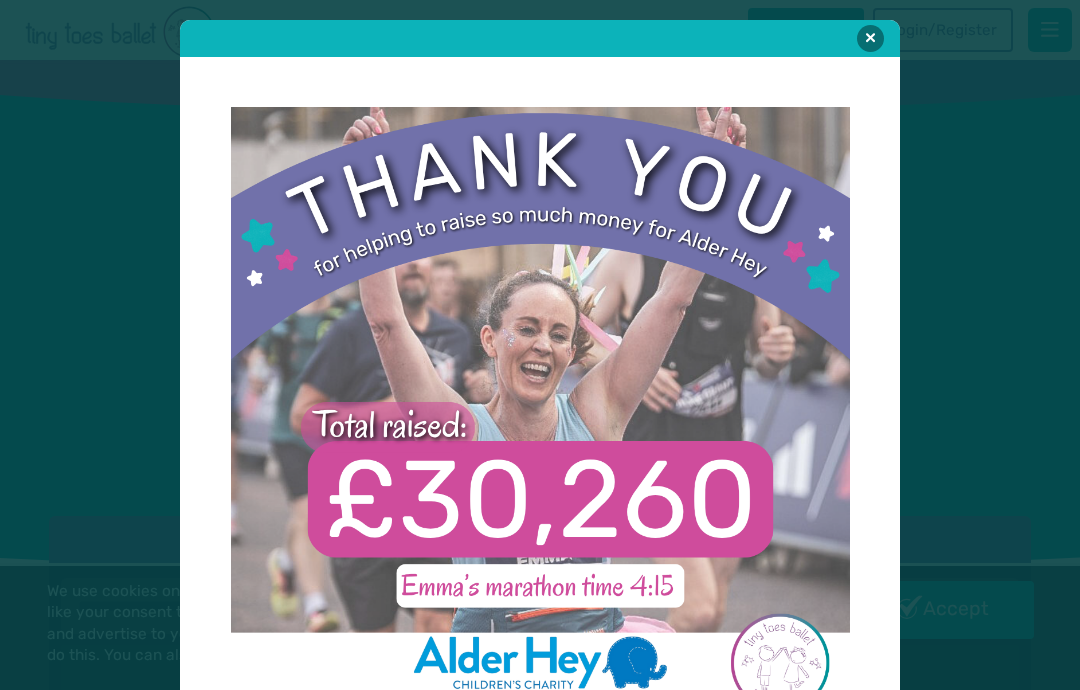 scroll, scrollTop: 0, scrollLeft: 0, axis: both 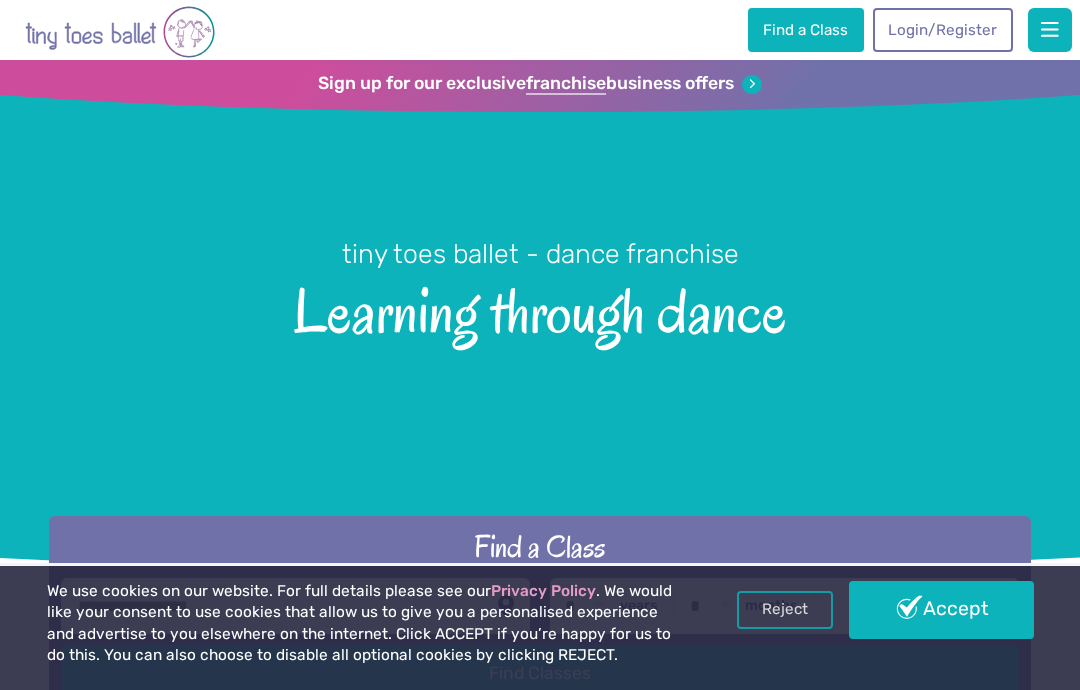 click on "Accept" at bounding box center (941, 610) 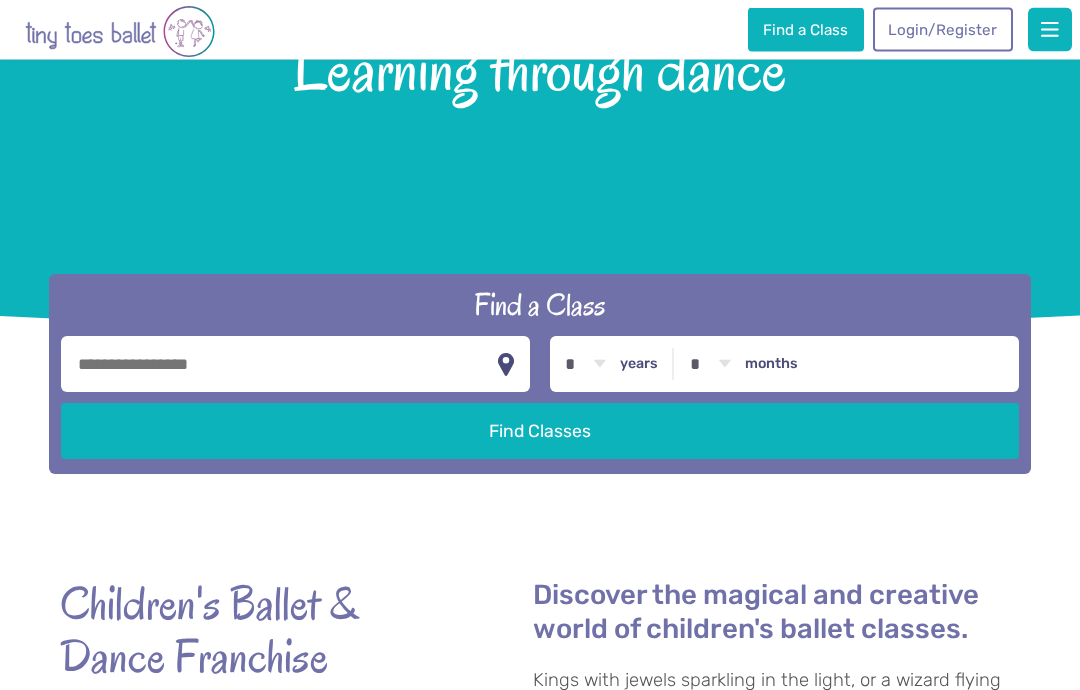 scroll, scrollTop: 244, scrollLeft: 0, axis: vertical 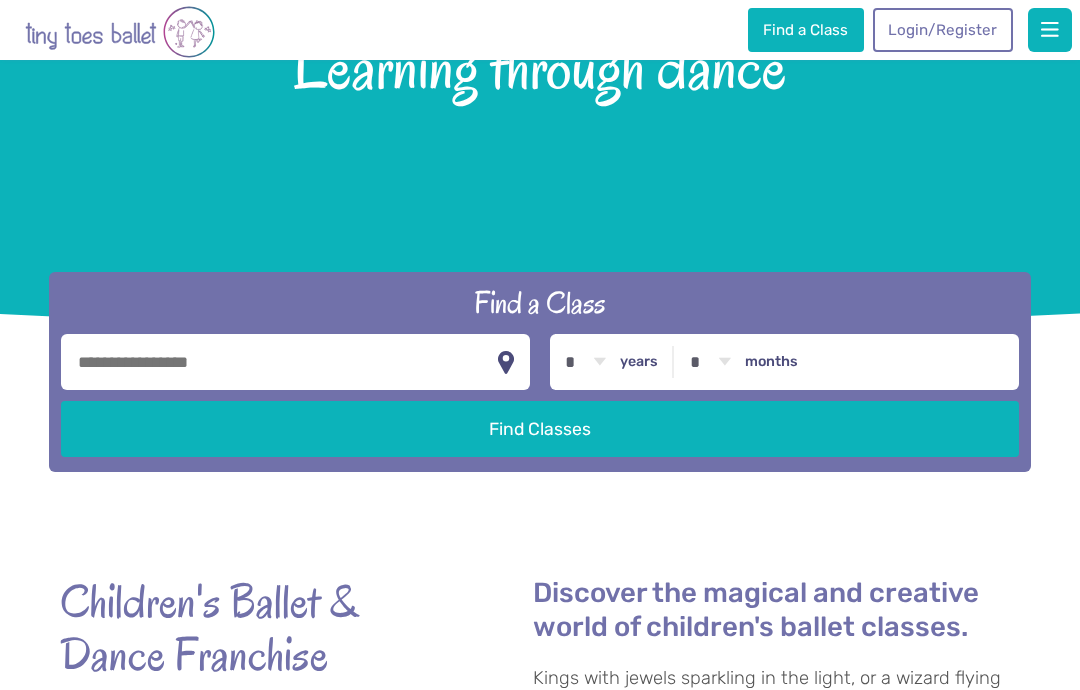 click on "* * * * * * * * * * ** ** **" at bounding box center [586, 362] 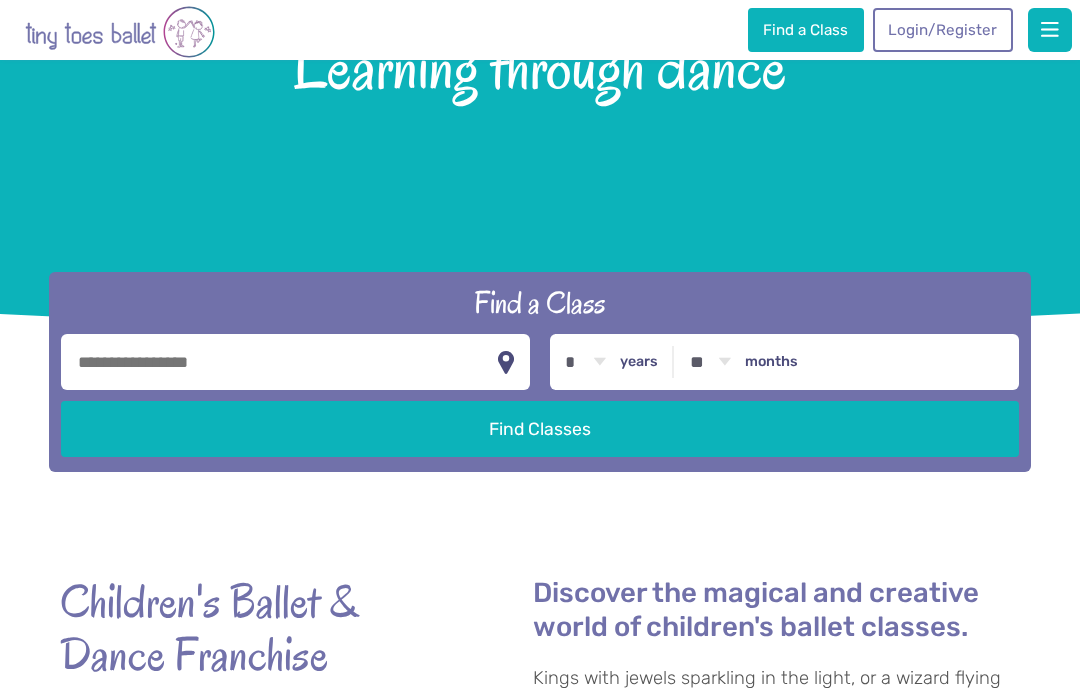 click at bounding box center (295, 362) 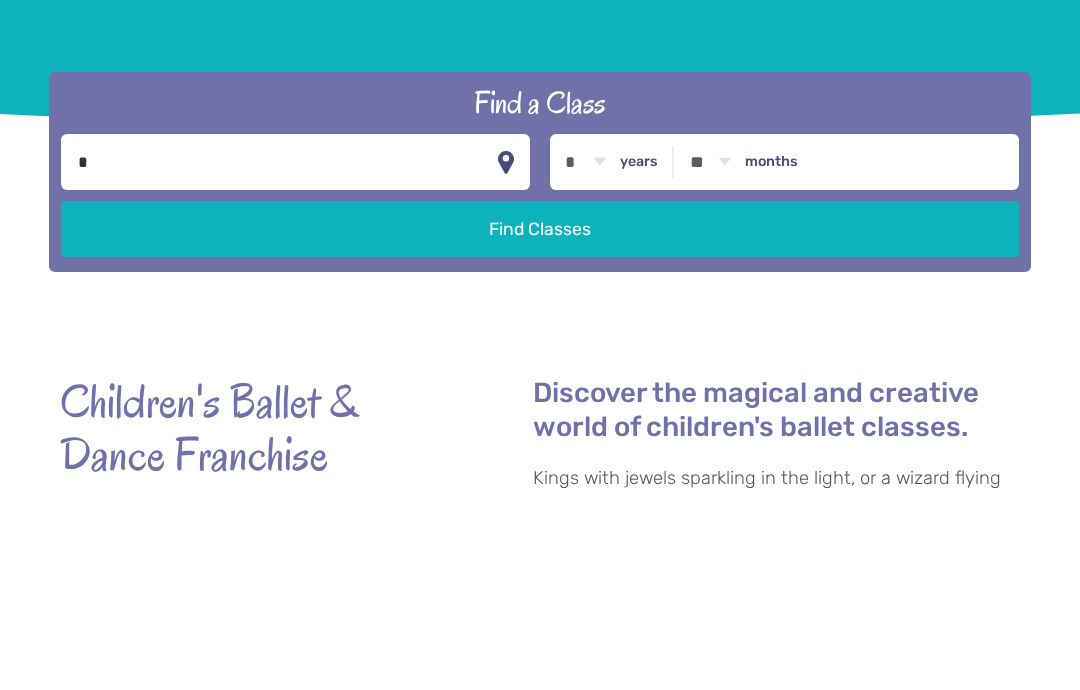 type on "********" 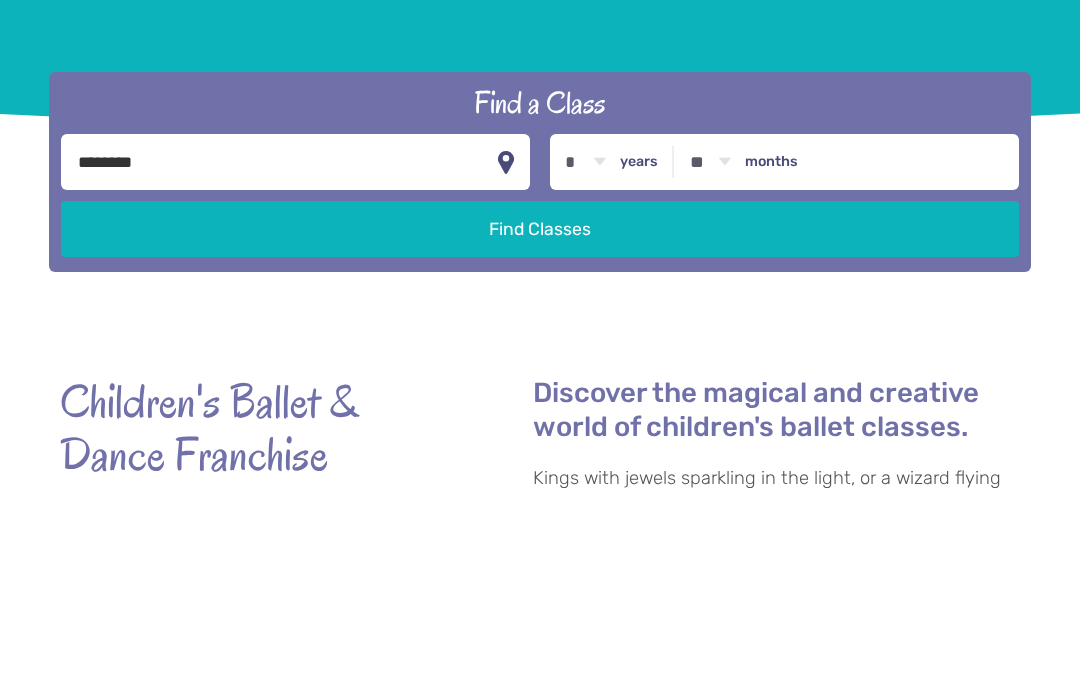 scroll, scrollTop: 445, scrollLeft: 0, axis: vertical 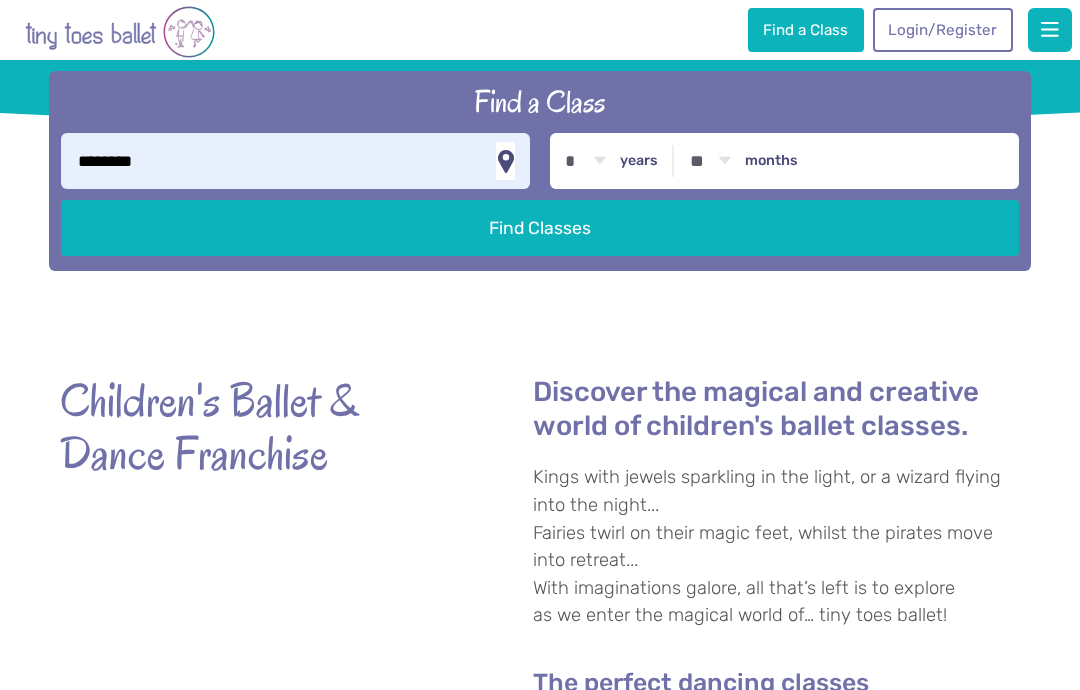 click on "Find Classes" at bounding box center [539, 228] 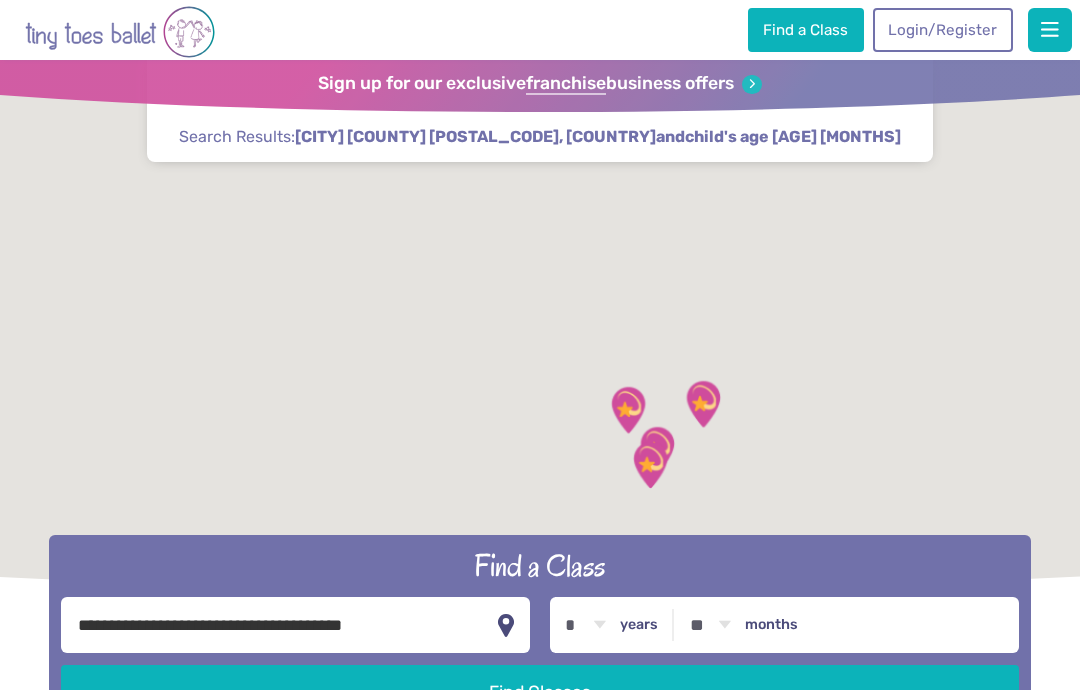scroll, scrollTop: 0, scrollLeft: 0, axis: both 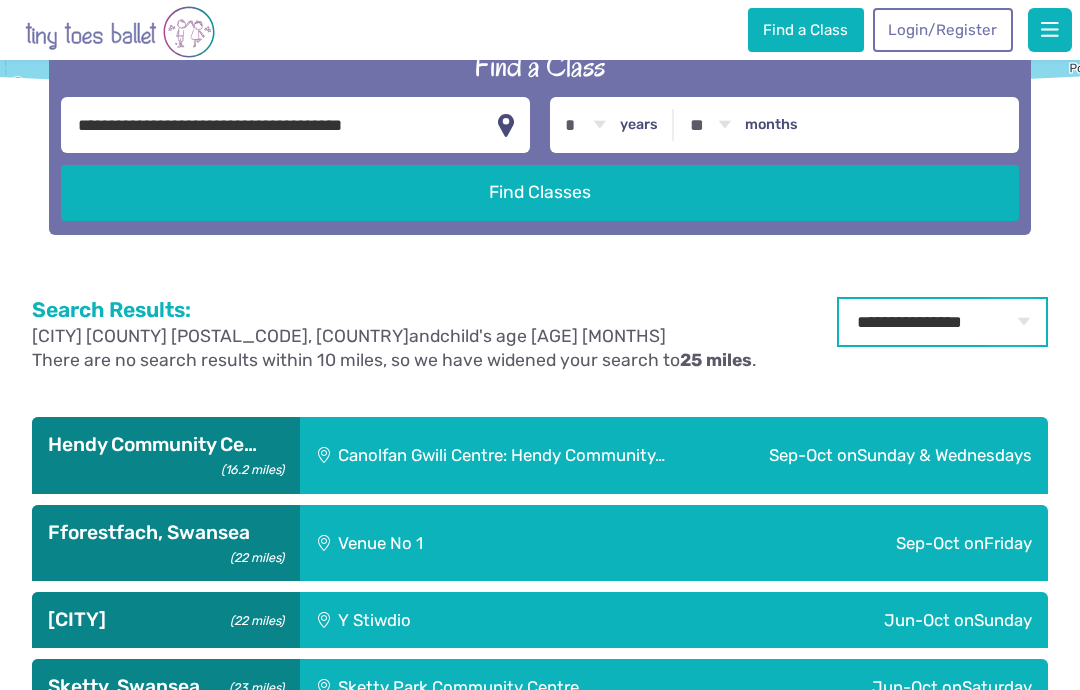 click on "**********" at bounding box center (942, 322) 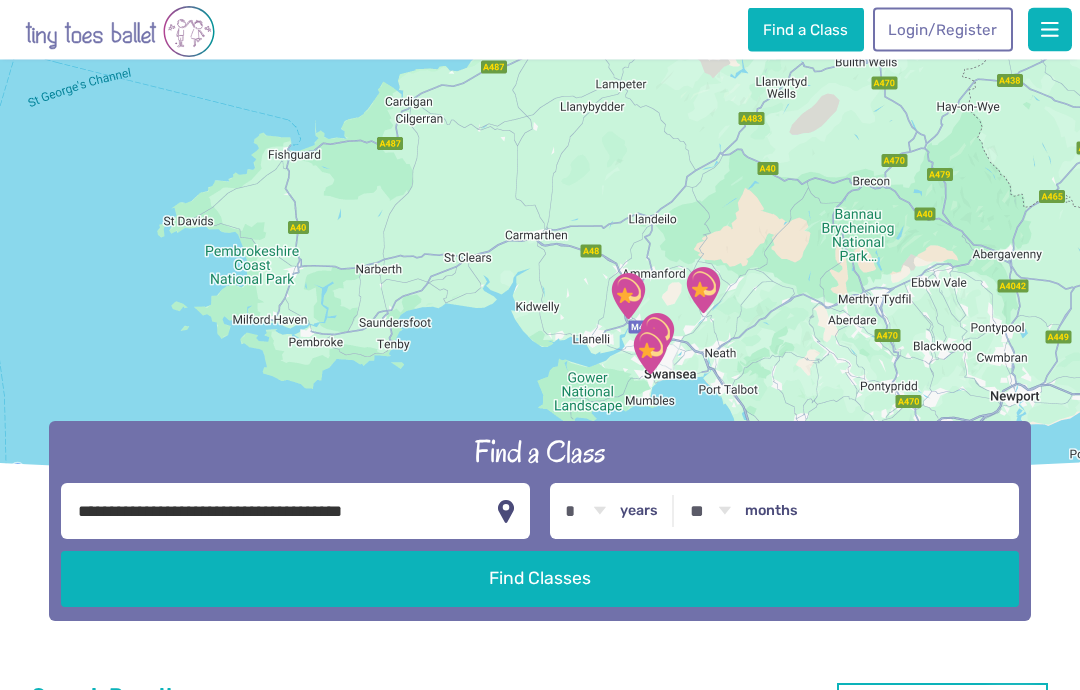 scroll, scrollTop: 0, scrollLeft: 0, axis: both 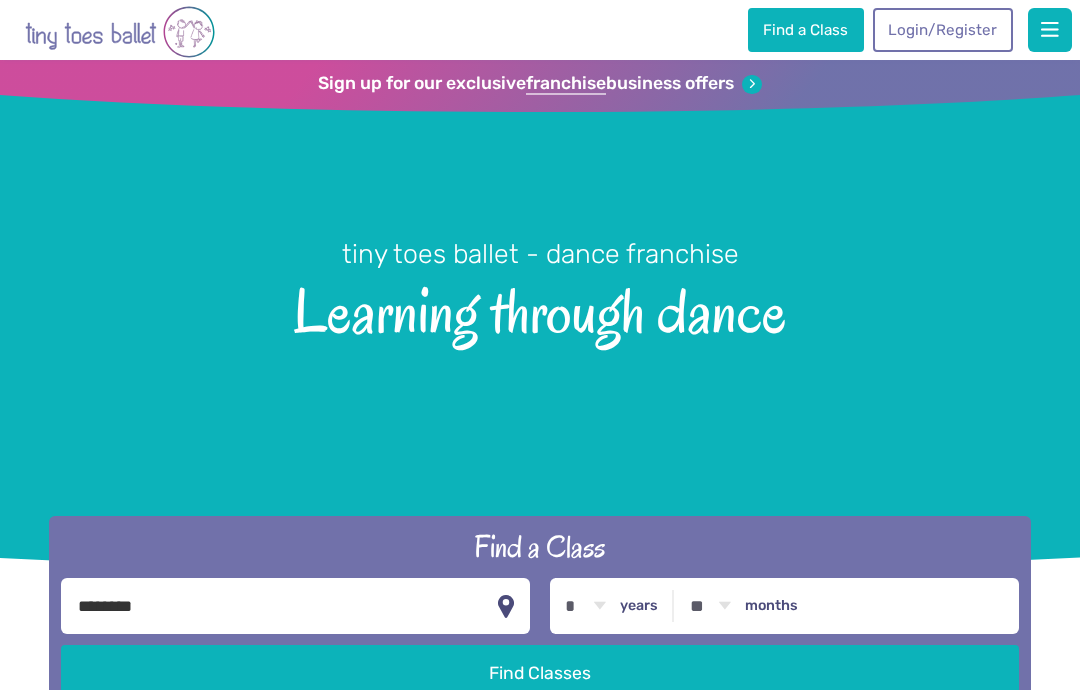 select on "*" 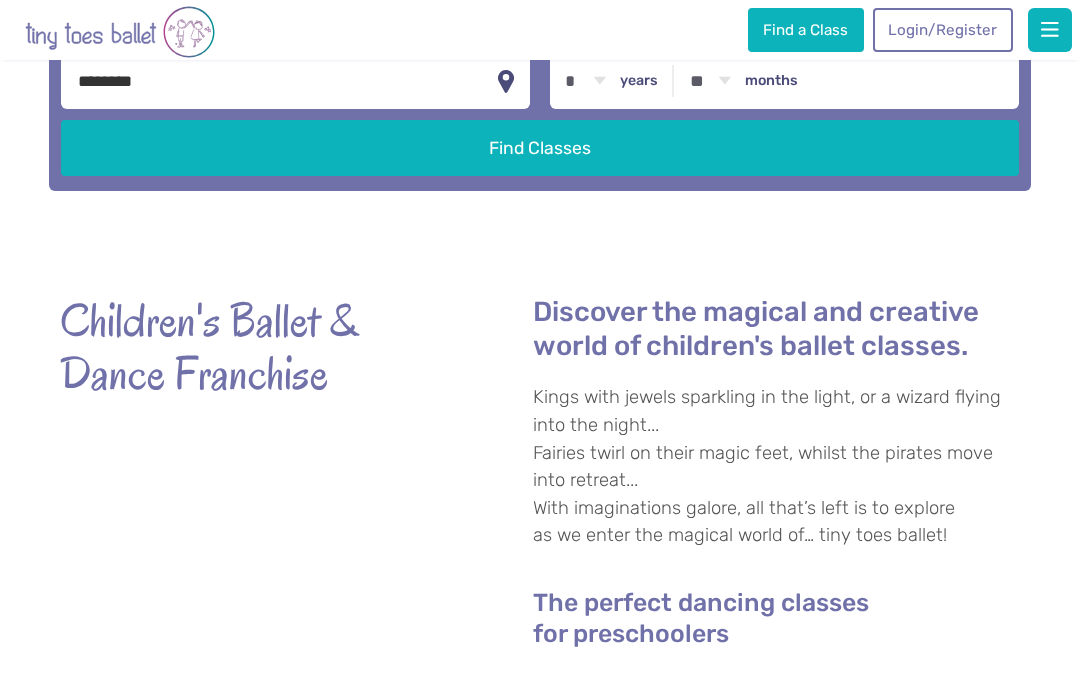 scroll, scrollTop: 525, scrollLeft: 0, axis: vertical 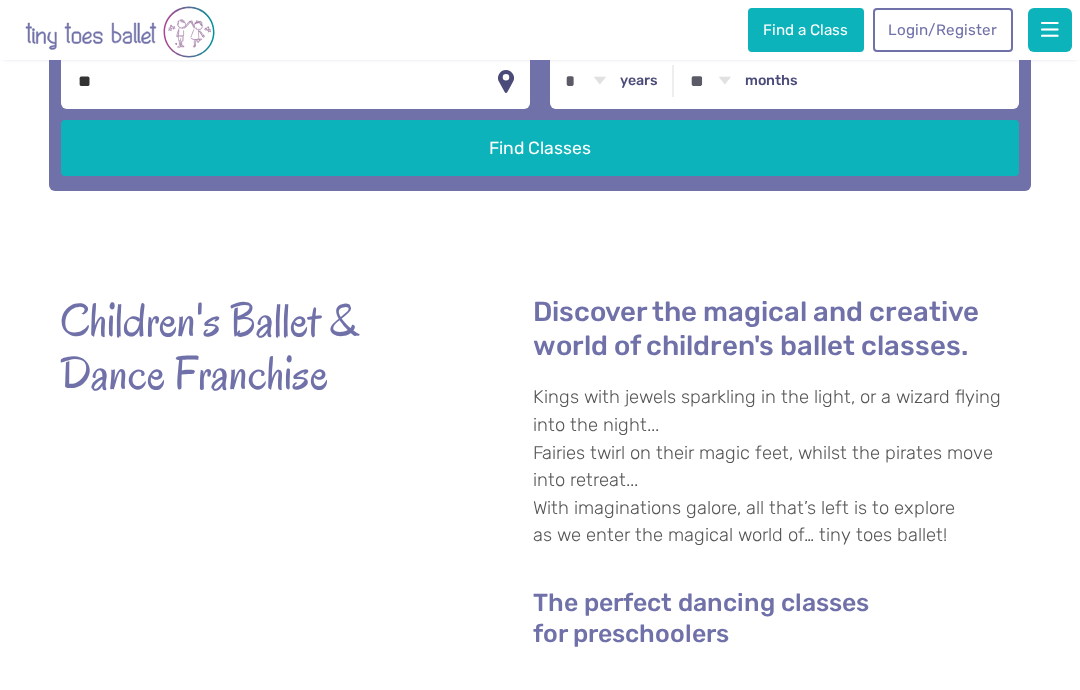 type on "*" 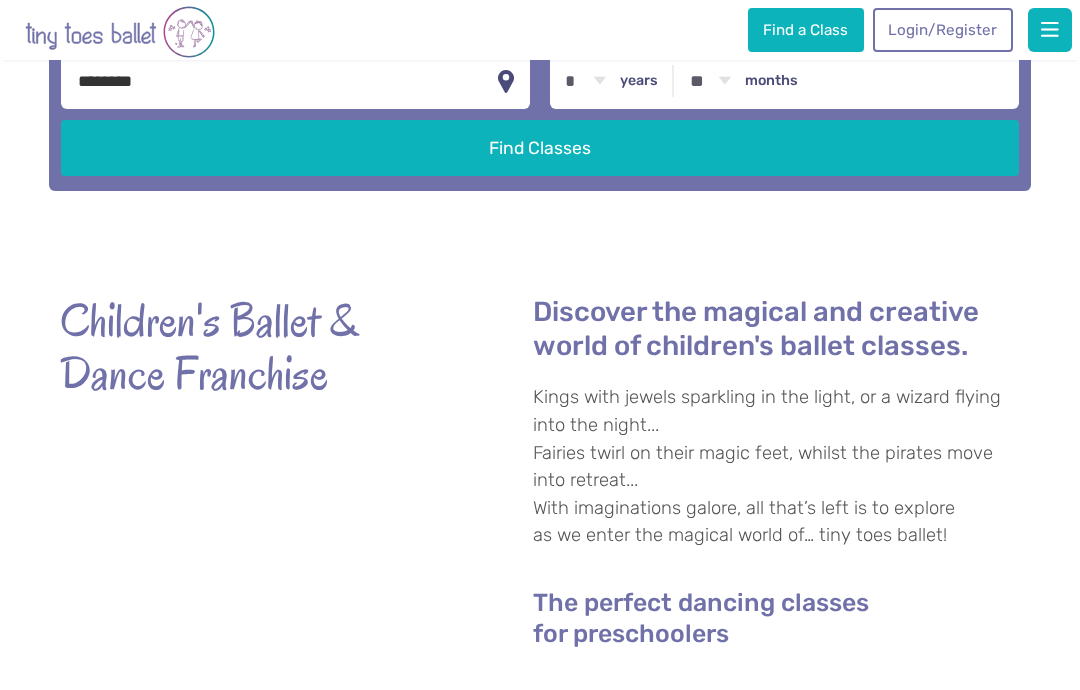 type on "********" 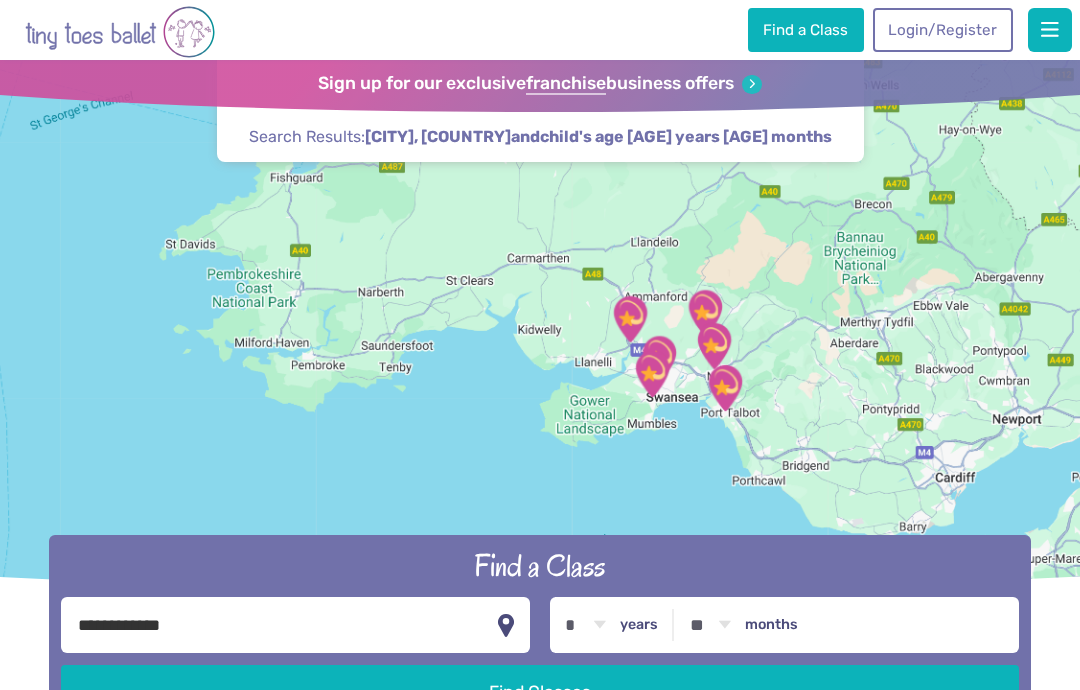 scroll, scrollTop: 0, scrollLeft: 0, axis: both 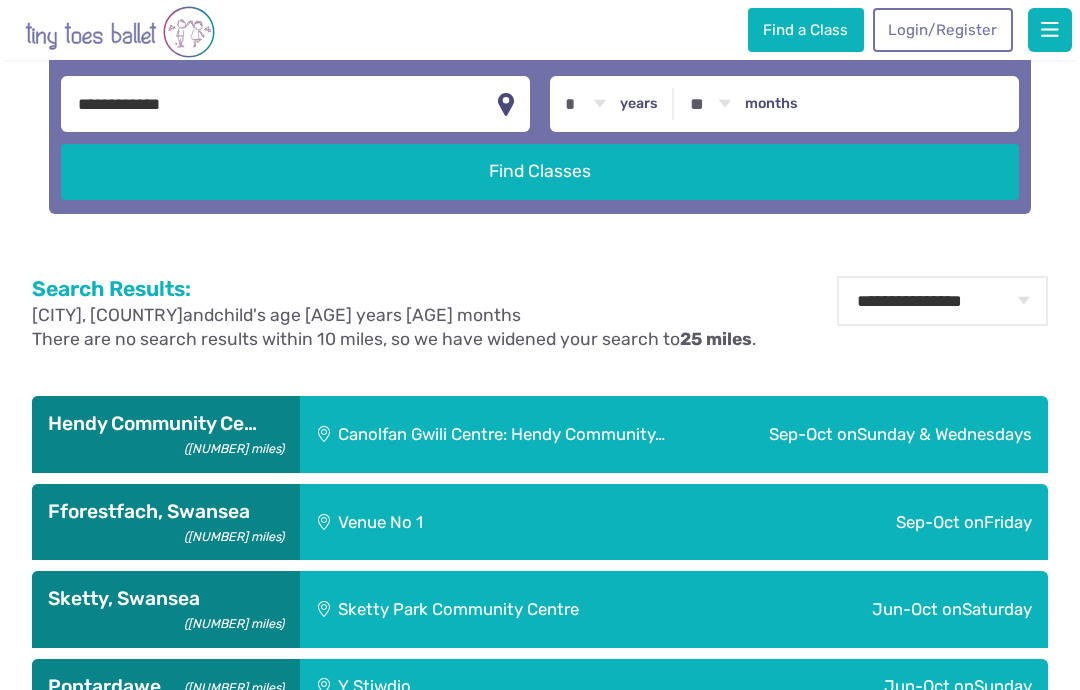 click on "Find Classes" at bounding box center (539, 172) 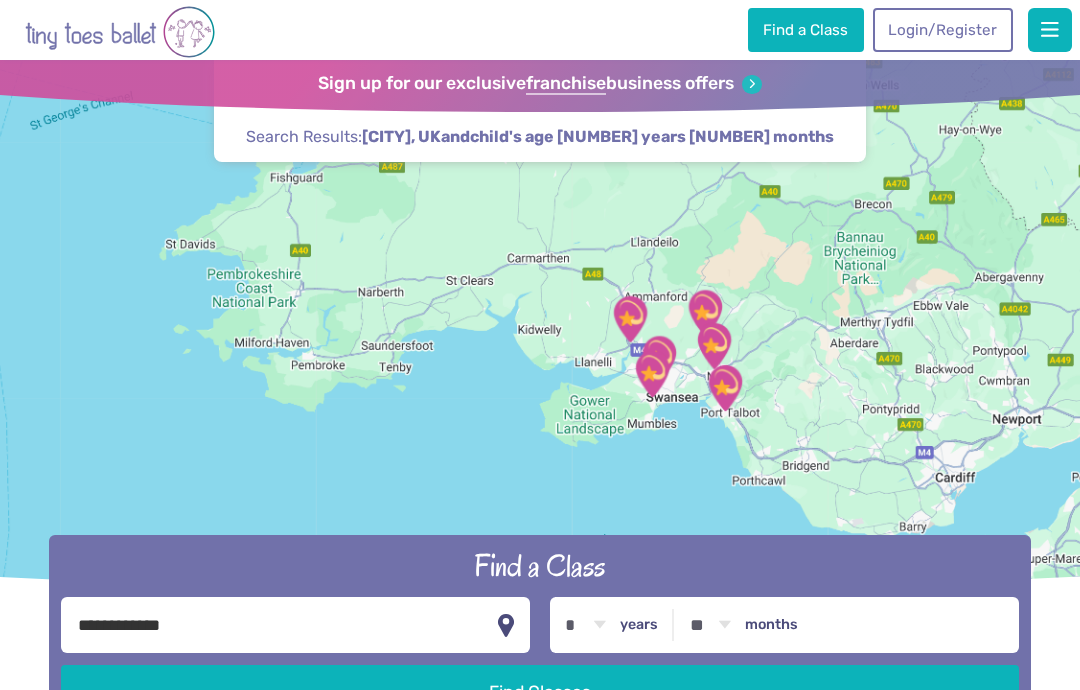 scroll, scrollTop: 0, scrollLeft: 0, axis: both 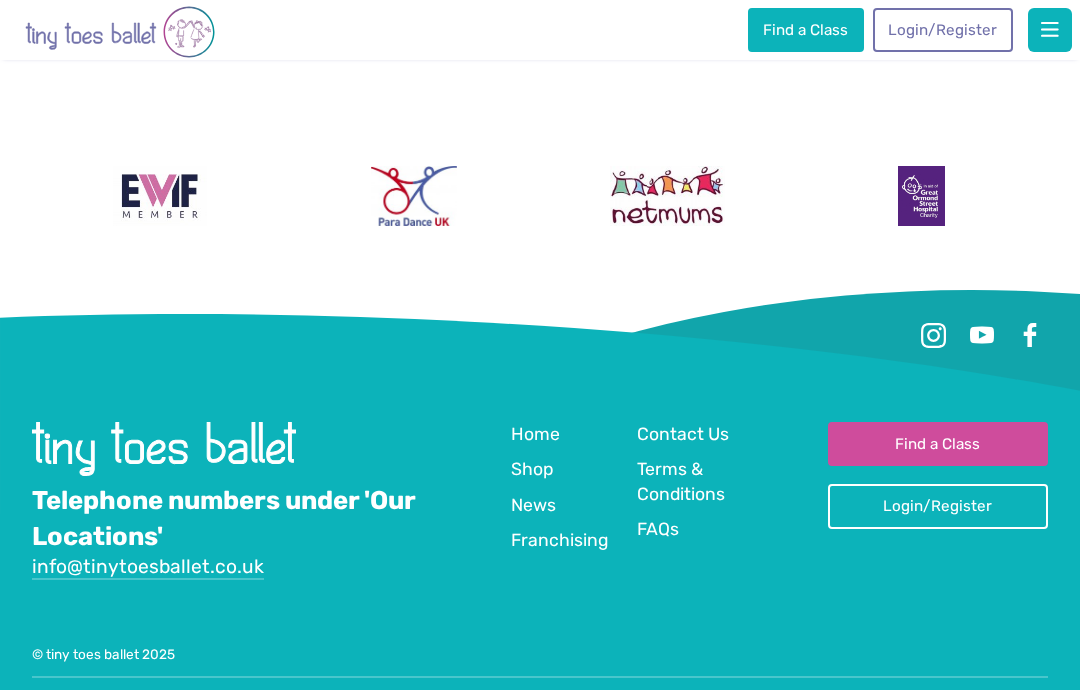 click on "Find a Class" at bounding box center (938, 444) 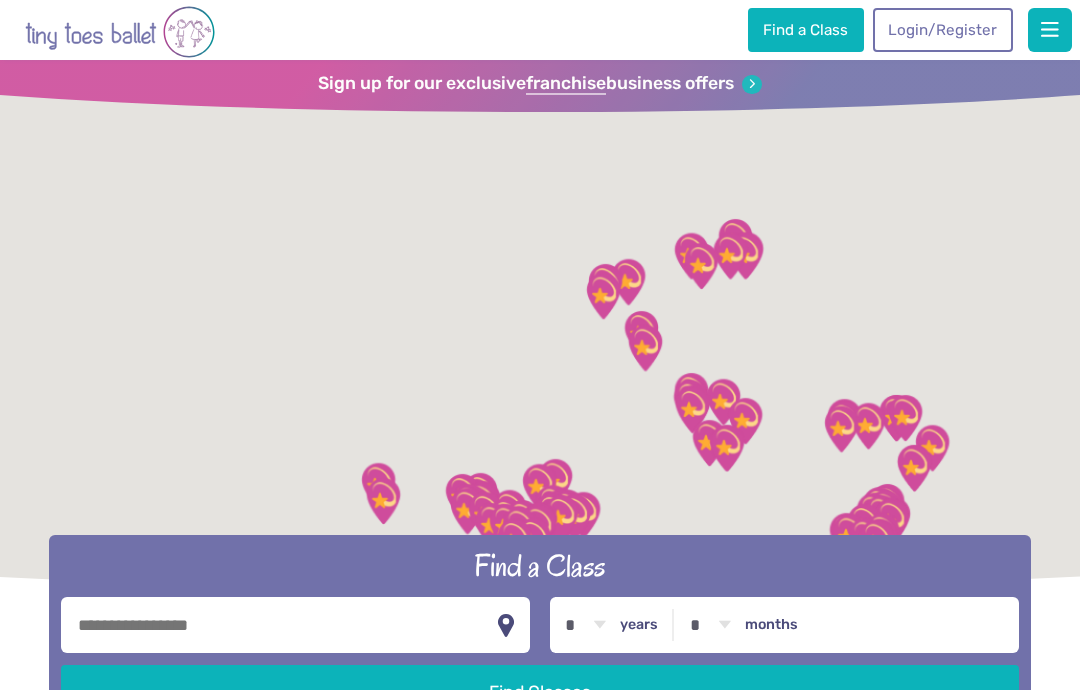 scroll, scrollTop: 0, scrollLeft: 0, axis: both 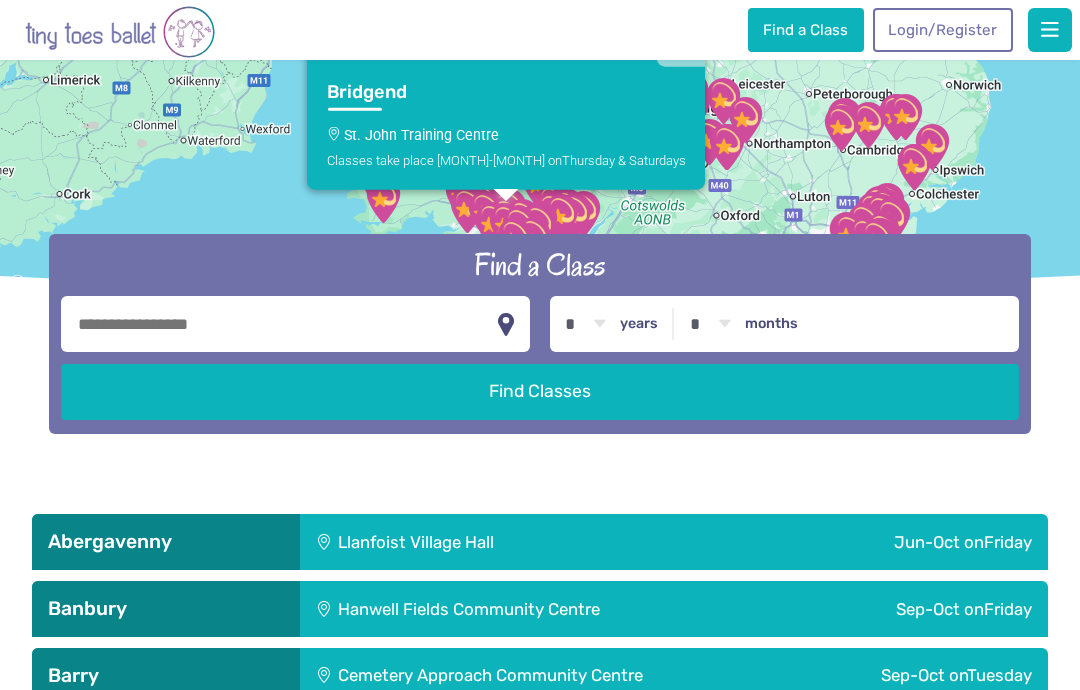 click at bounding box center [681, 42] 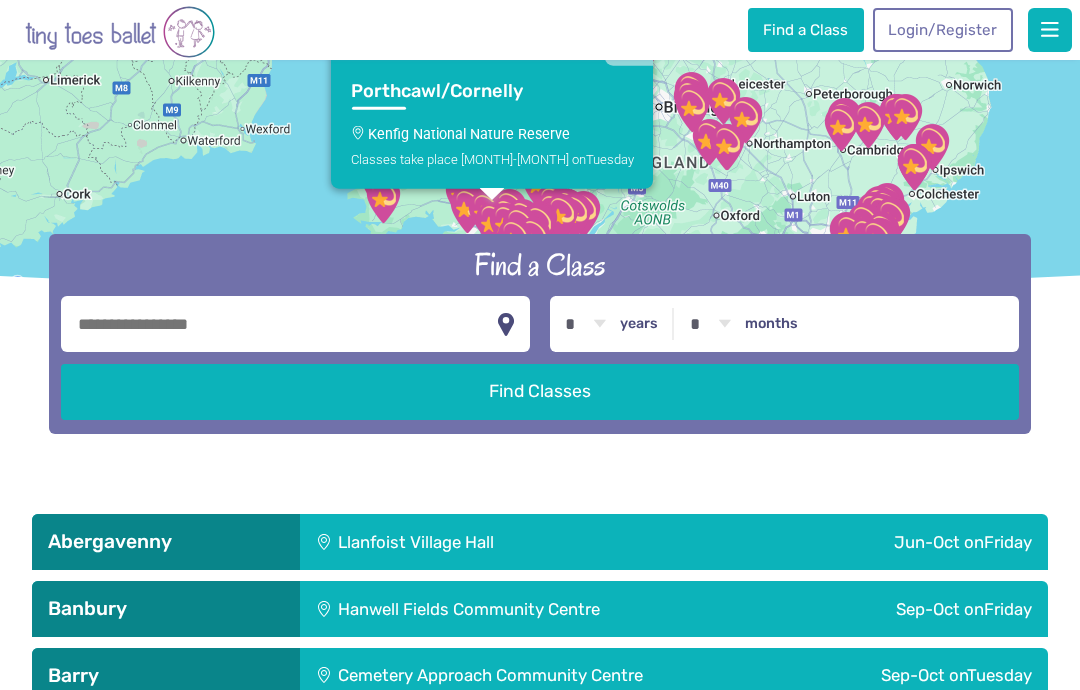 click at bounding box center (629, 41) 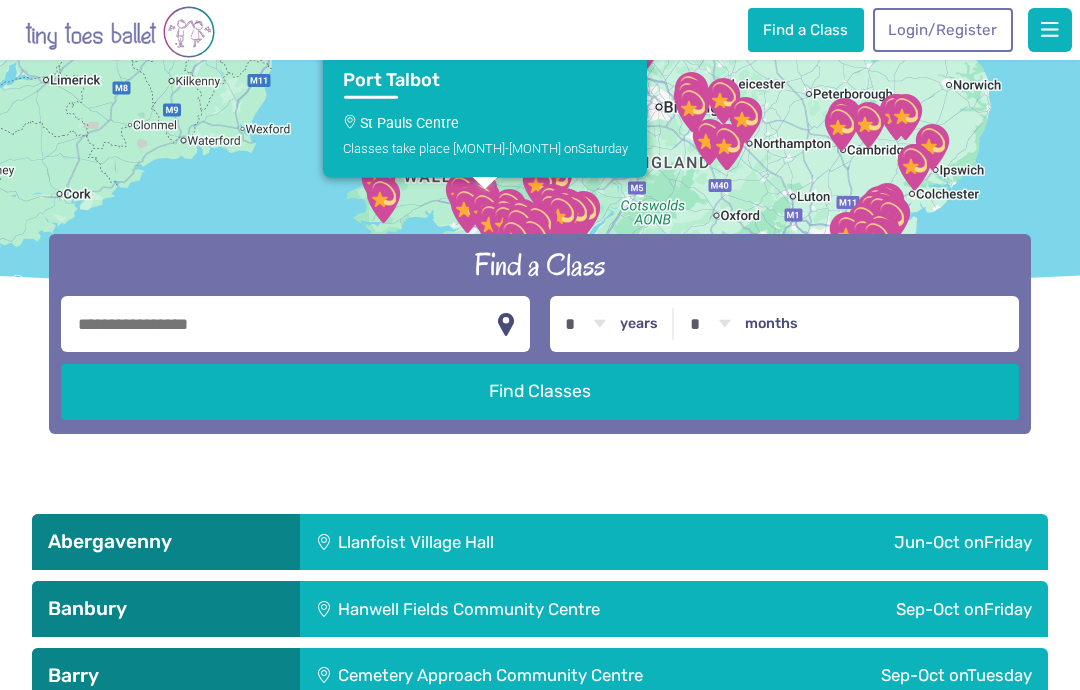 click at bounding box center [623, 30] 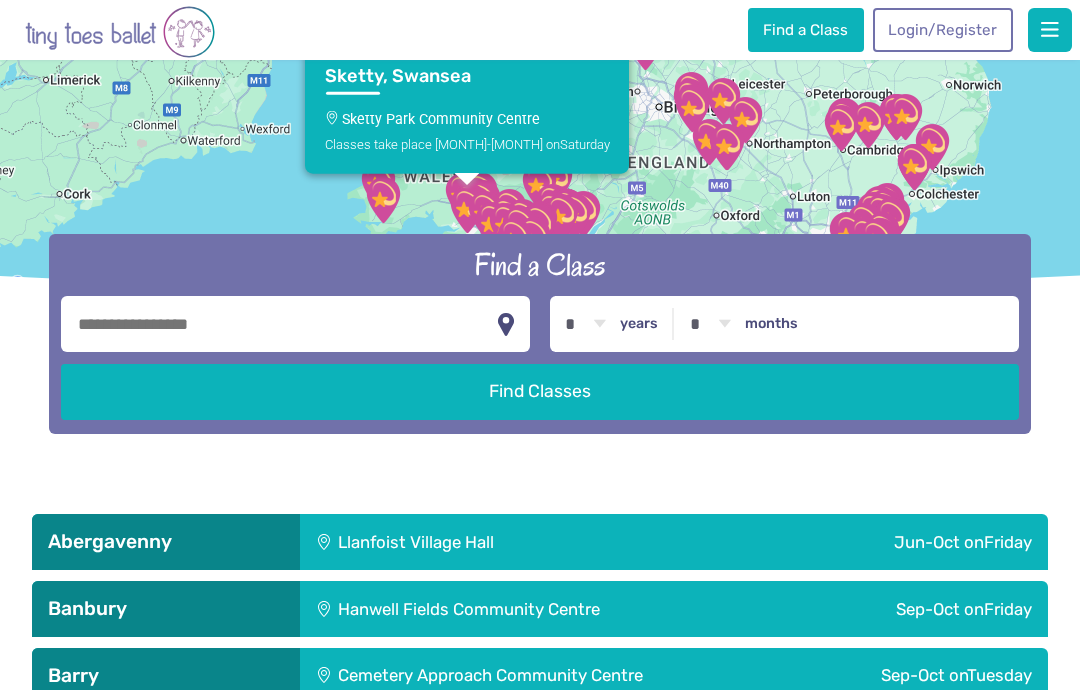 click at bounding box center (605, 26) 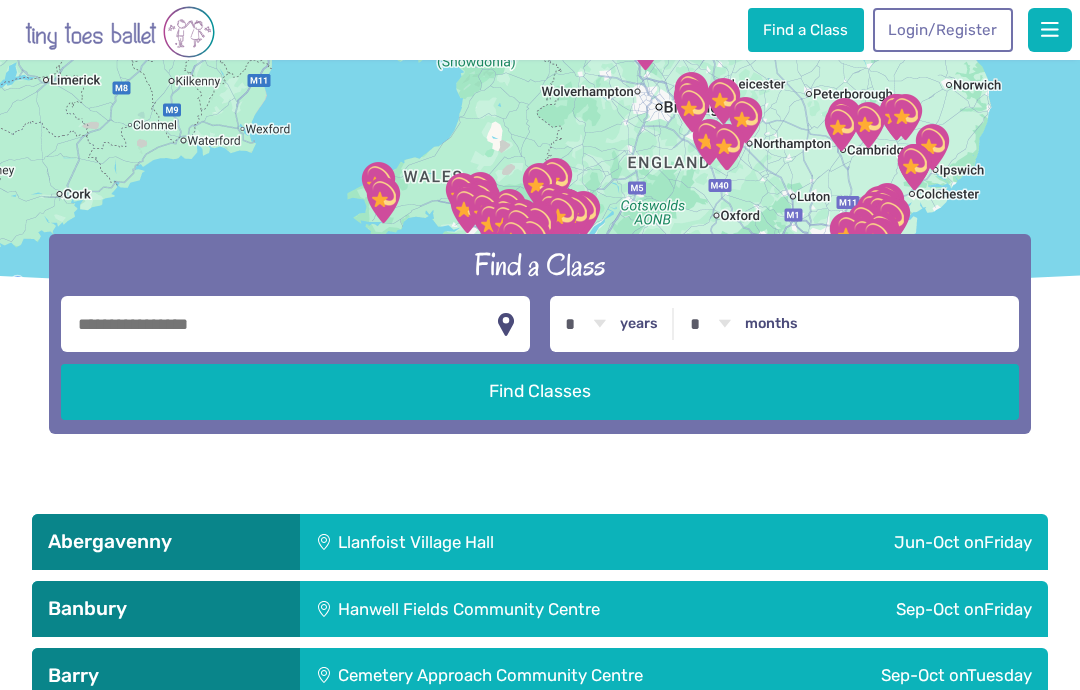 click at bounding box center (383, 200) 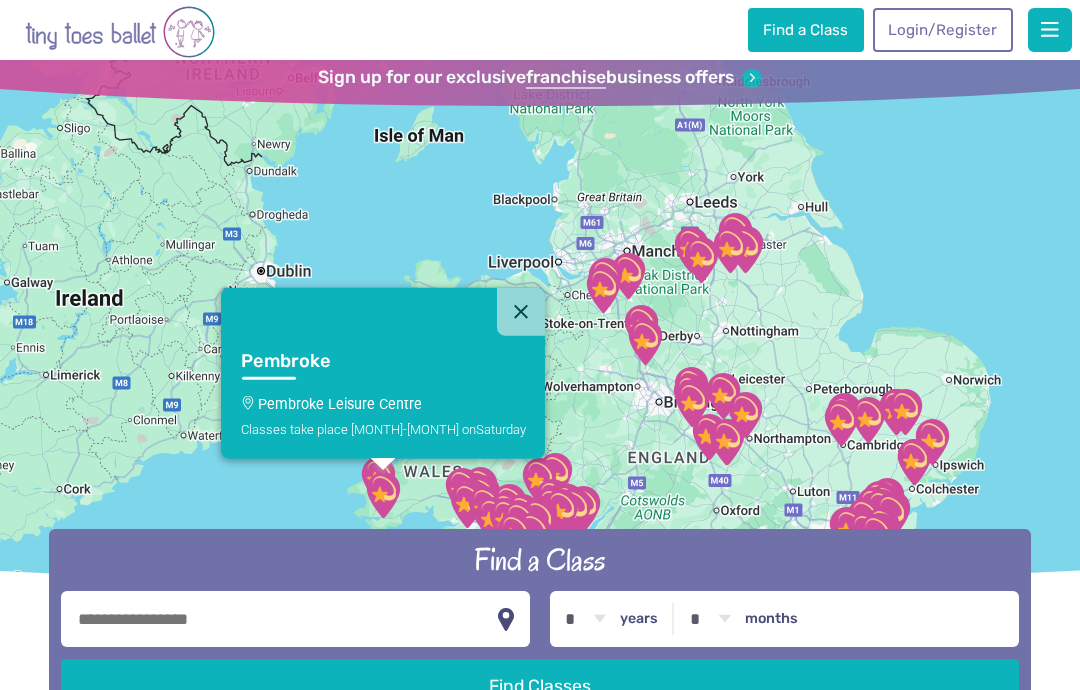 scroll, scrollTop: 0, scrollLeft: 0, axis: both 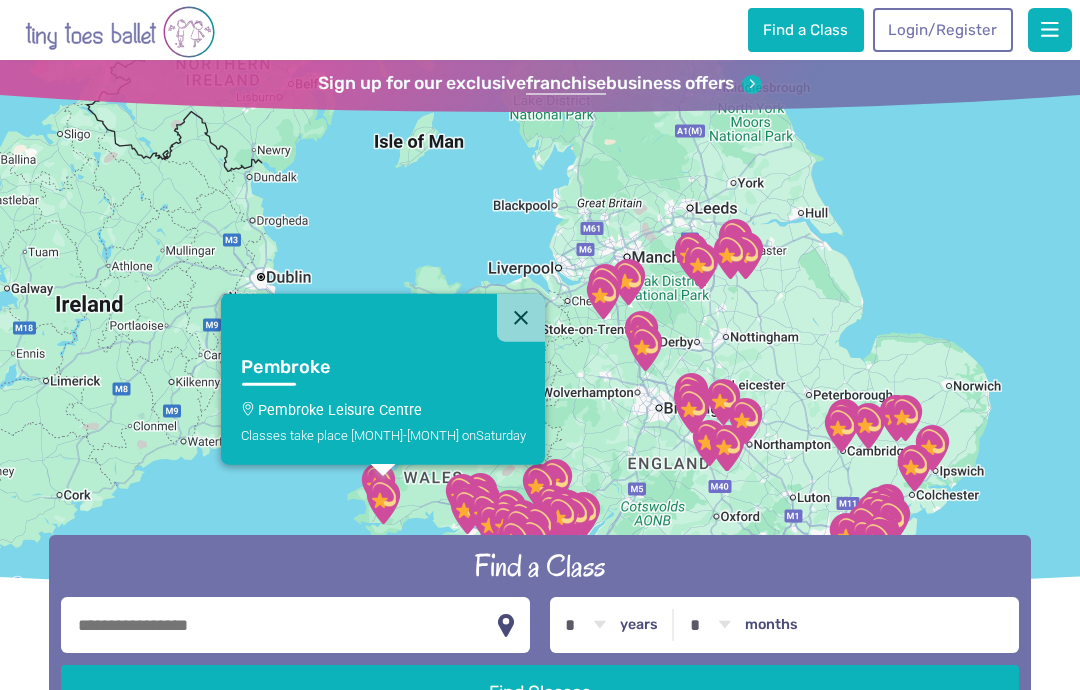 click at bounding box center (521, 317) 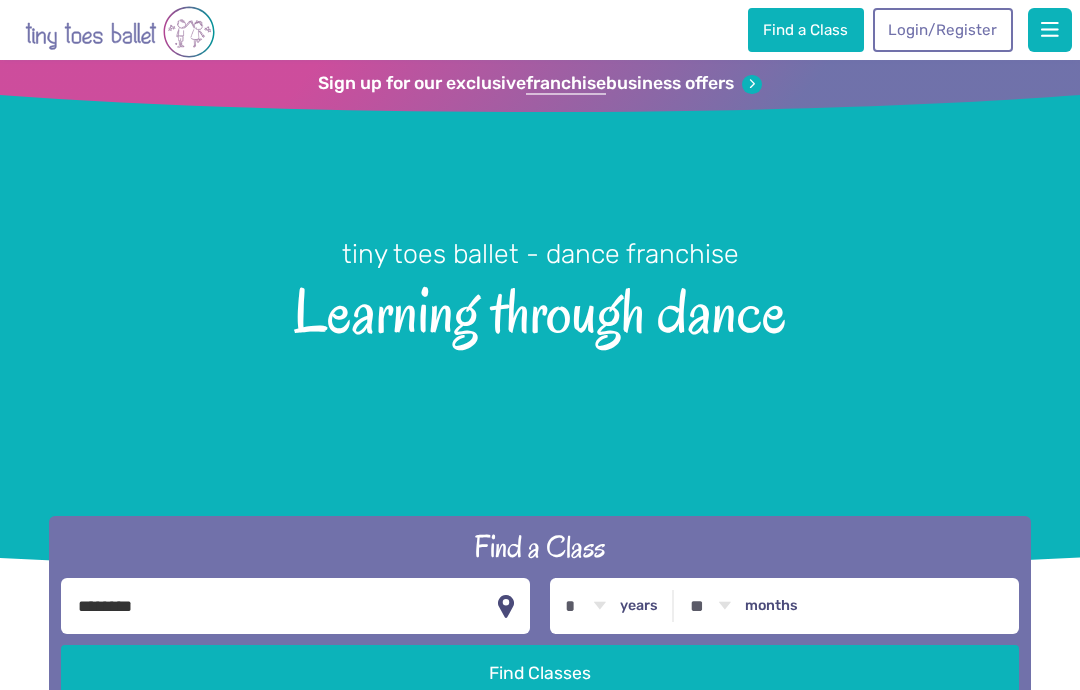 select on "*" 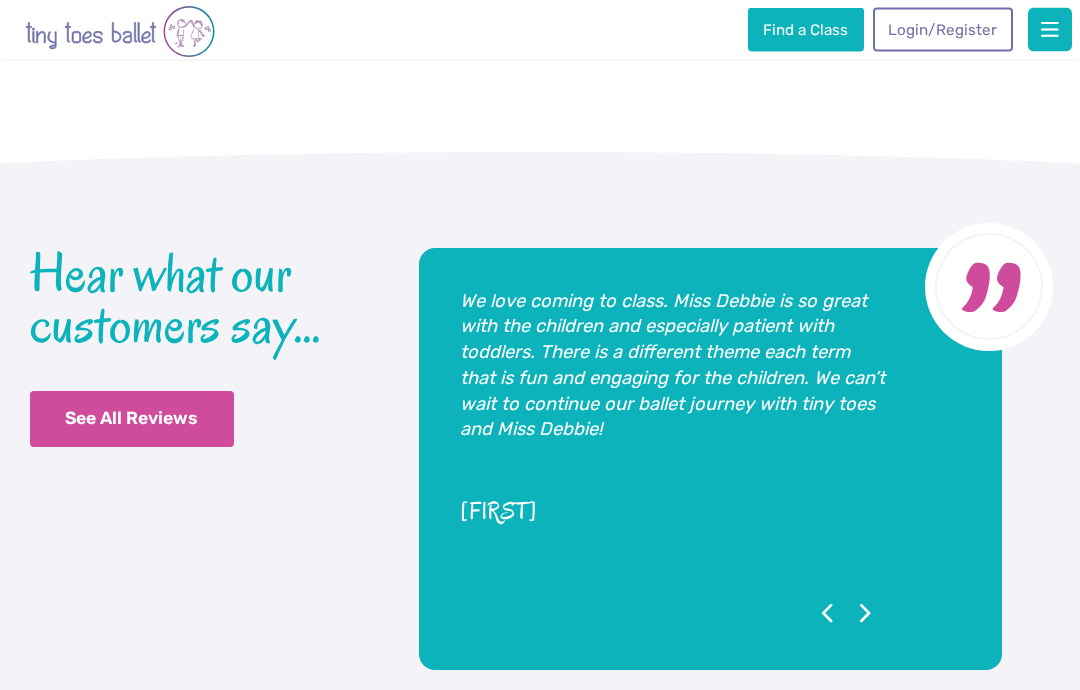 scroll, scrollTop: 3919, scrollLeft: 0, axis: vertical 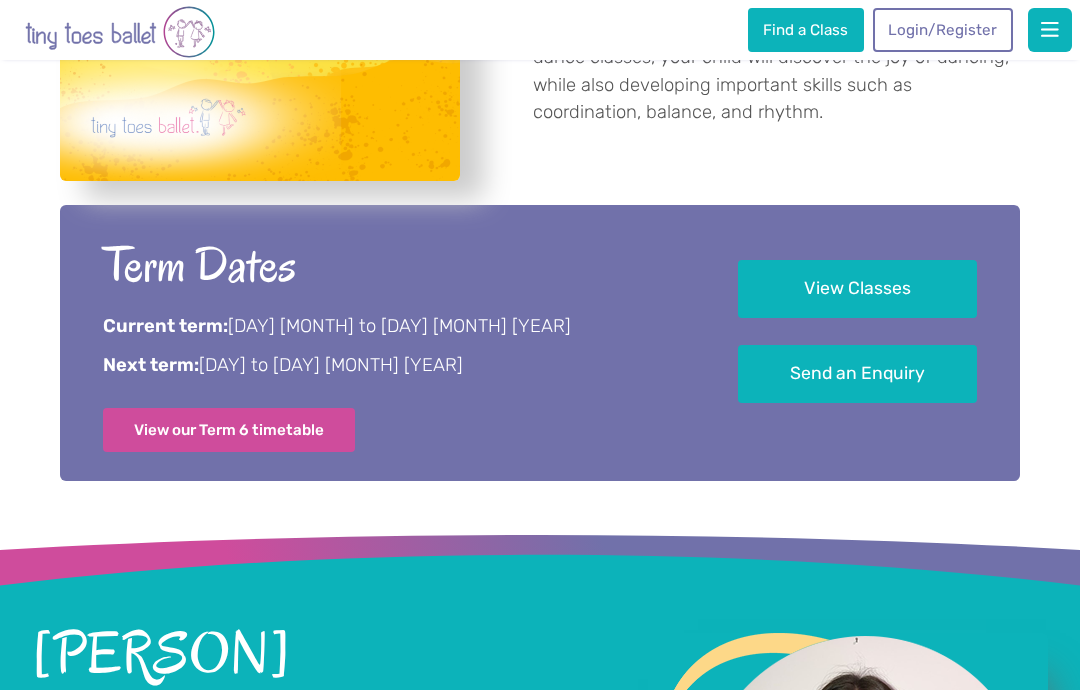 click on "View Classes" at bounding box center (857, 289) 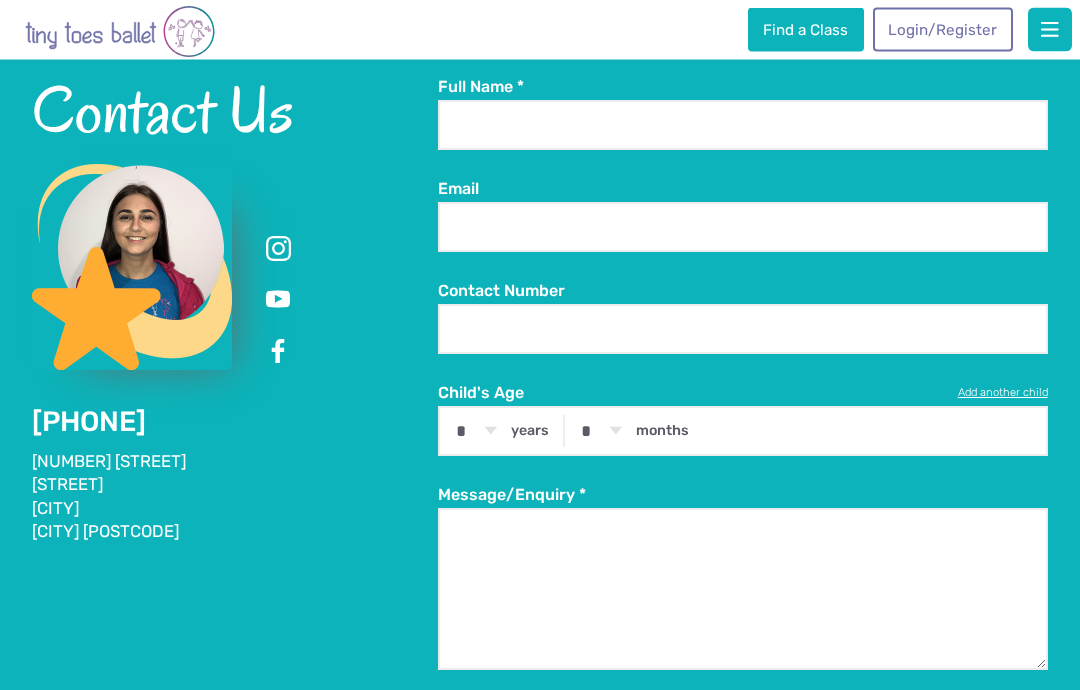 scroll, scrollTop: 2560, scrollLeft: 0, axis: vertical 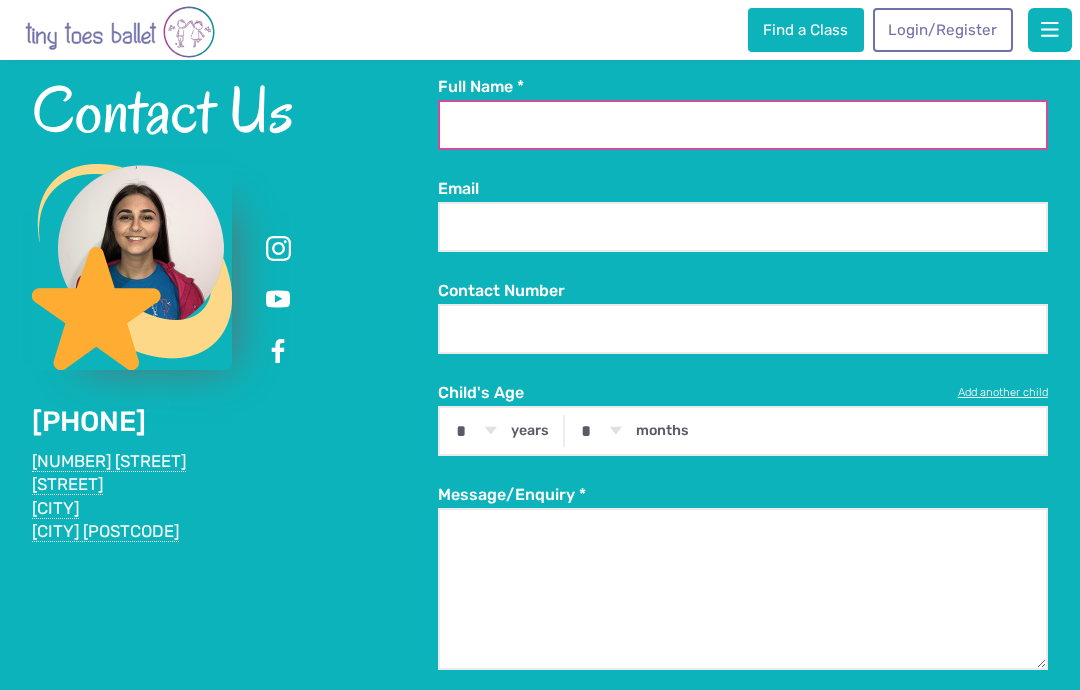 click on "Full Name *" at bounding box center (742, 125) 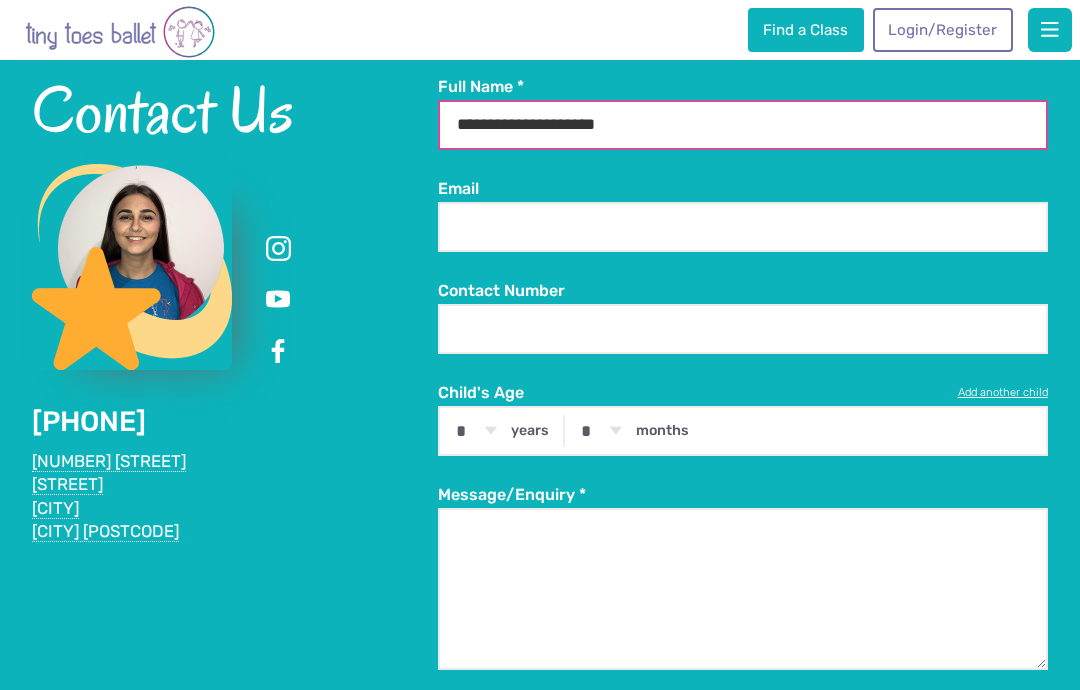 type on "**********" 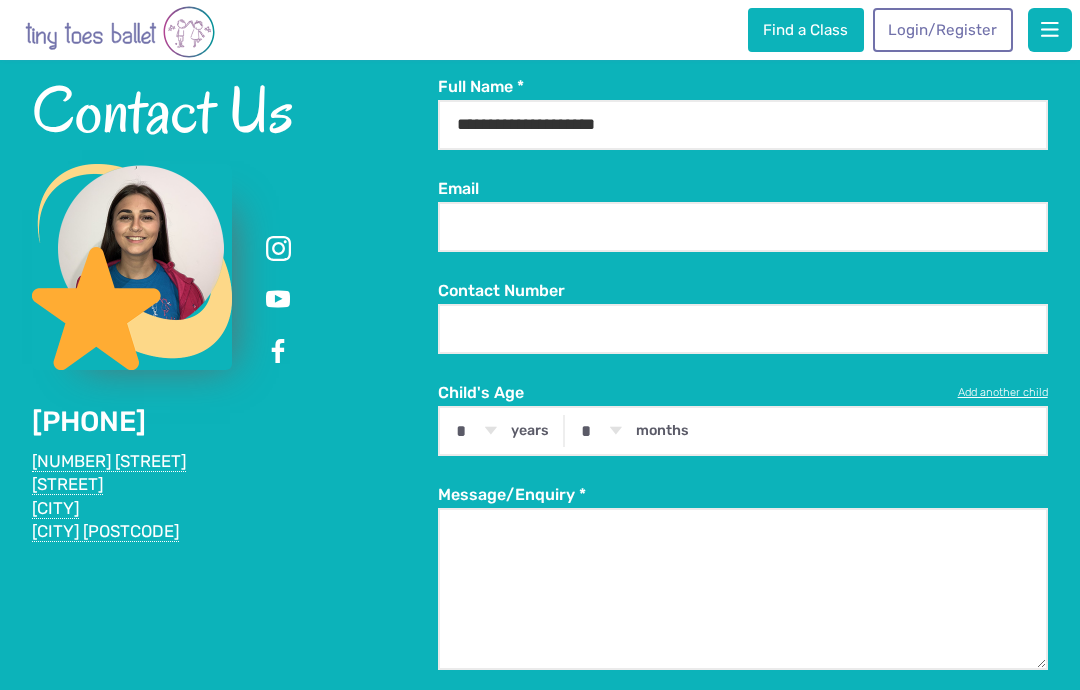 click on "Email" at bounding box center [742, 227] 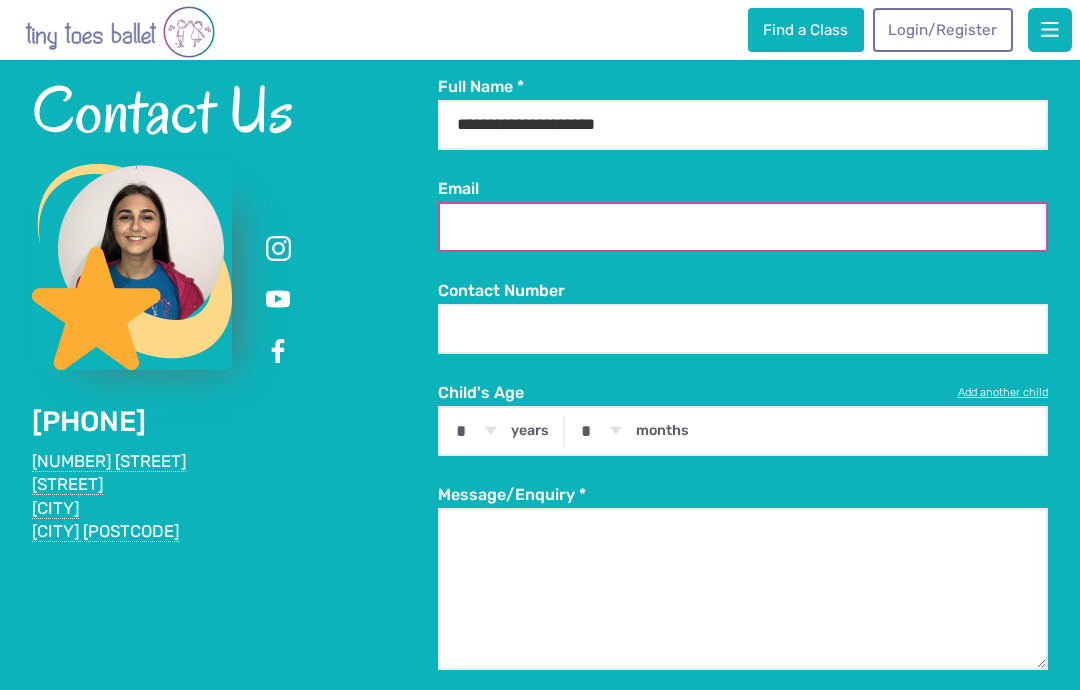 type on "**********" 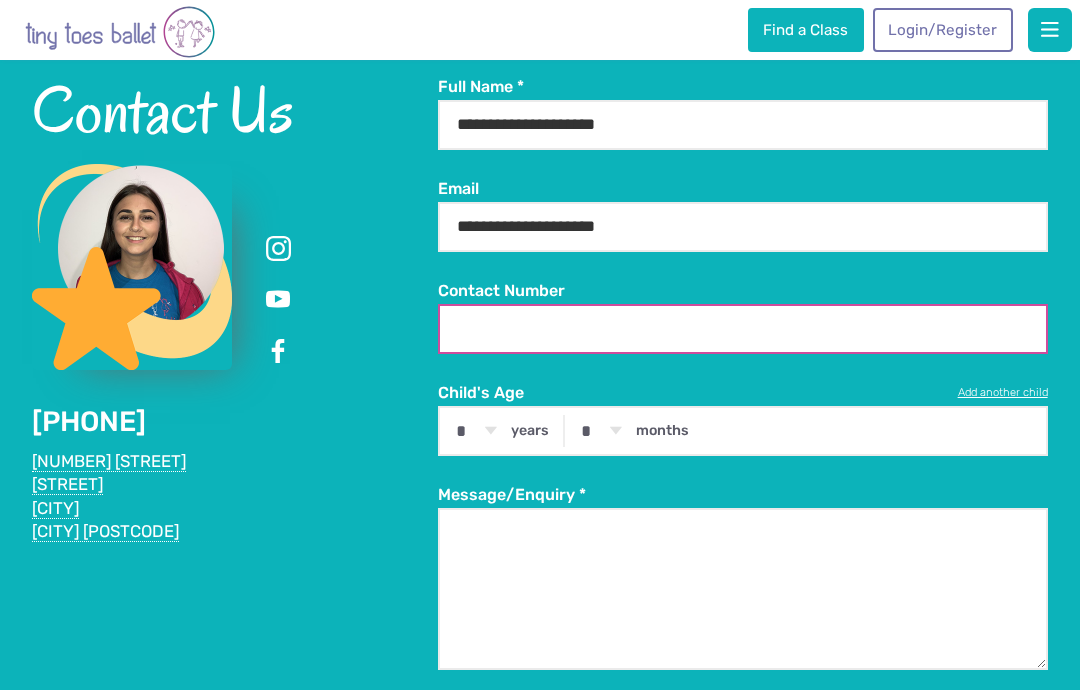 type on "**********" 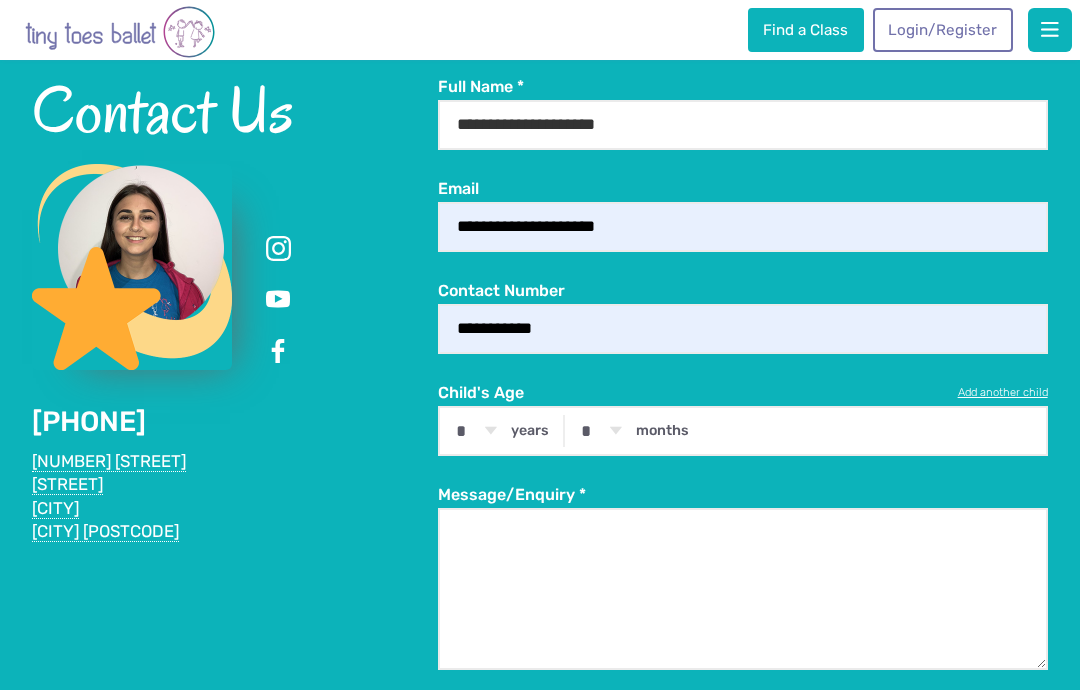 click on "* * * * * * * * * * ** ** **" at bounding box center (0, 0) 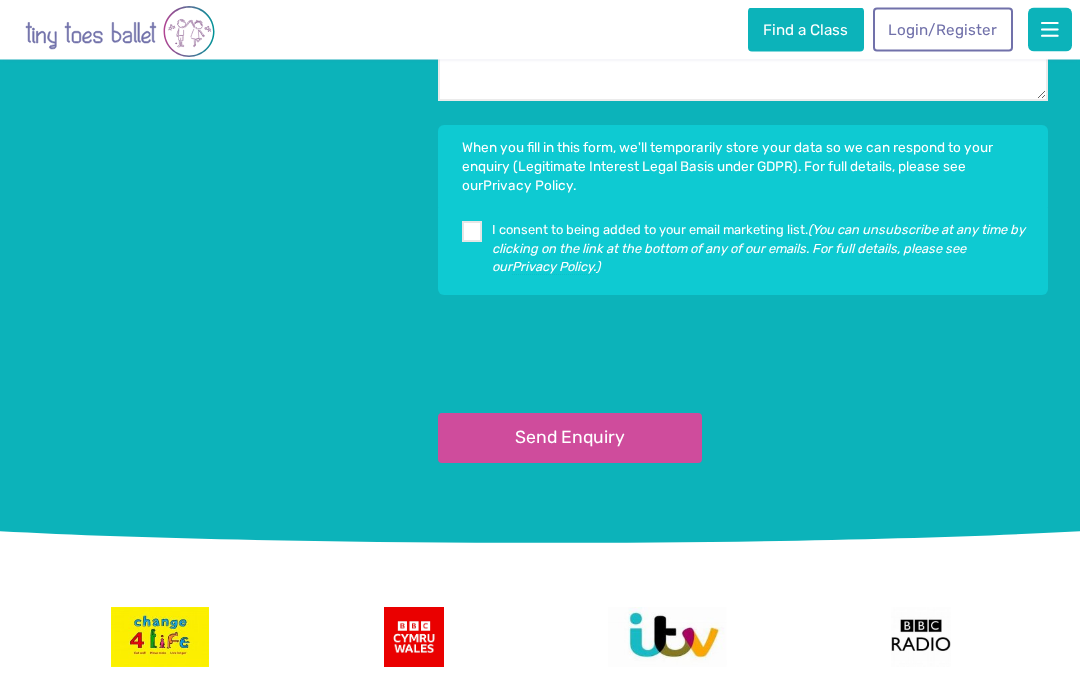 scroll, scrollTop: 3137, scrollLeft: 0, axis: vertical 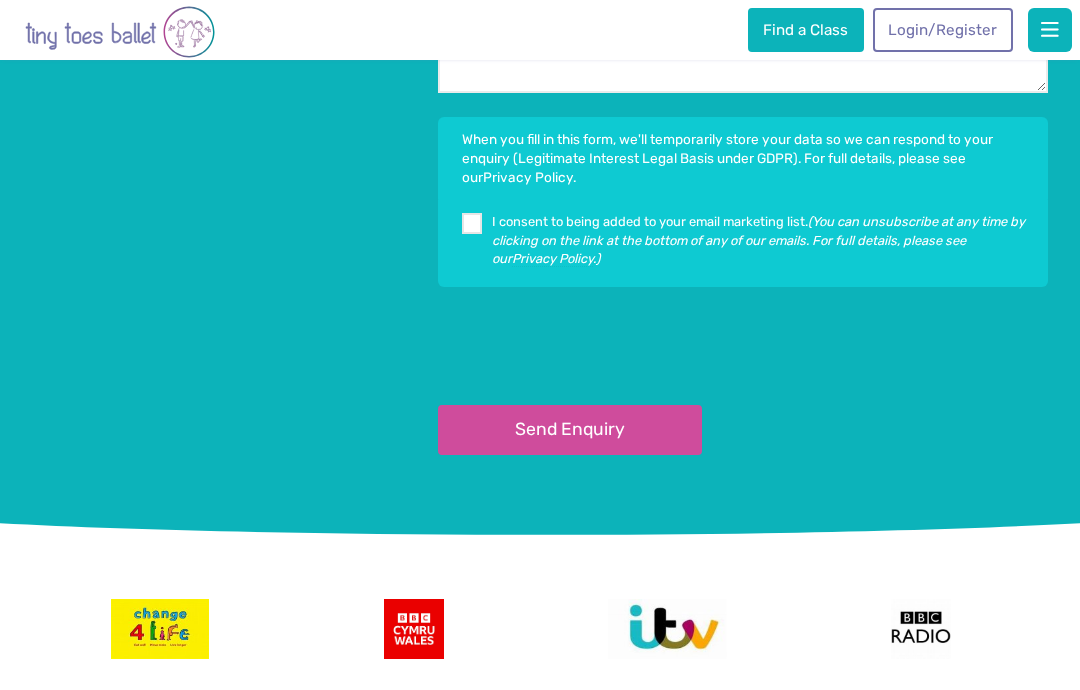 click at bounding box center (473, 226) 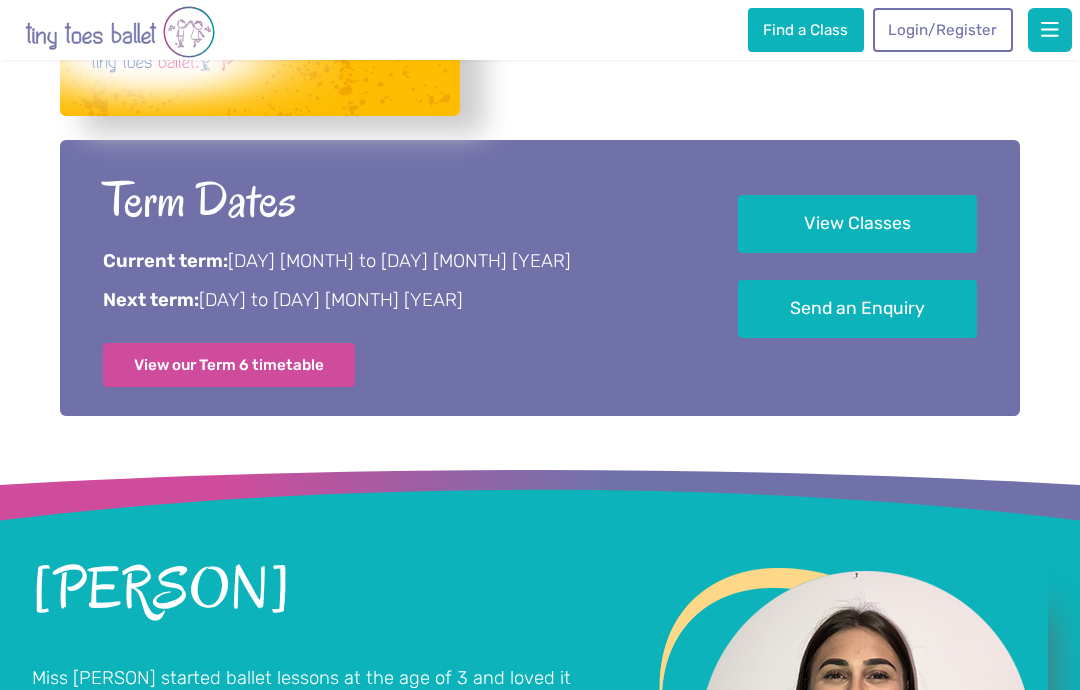 scroll, scrollTop: 1039, scrollLeft: 0, axis: vertical 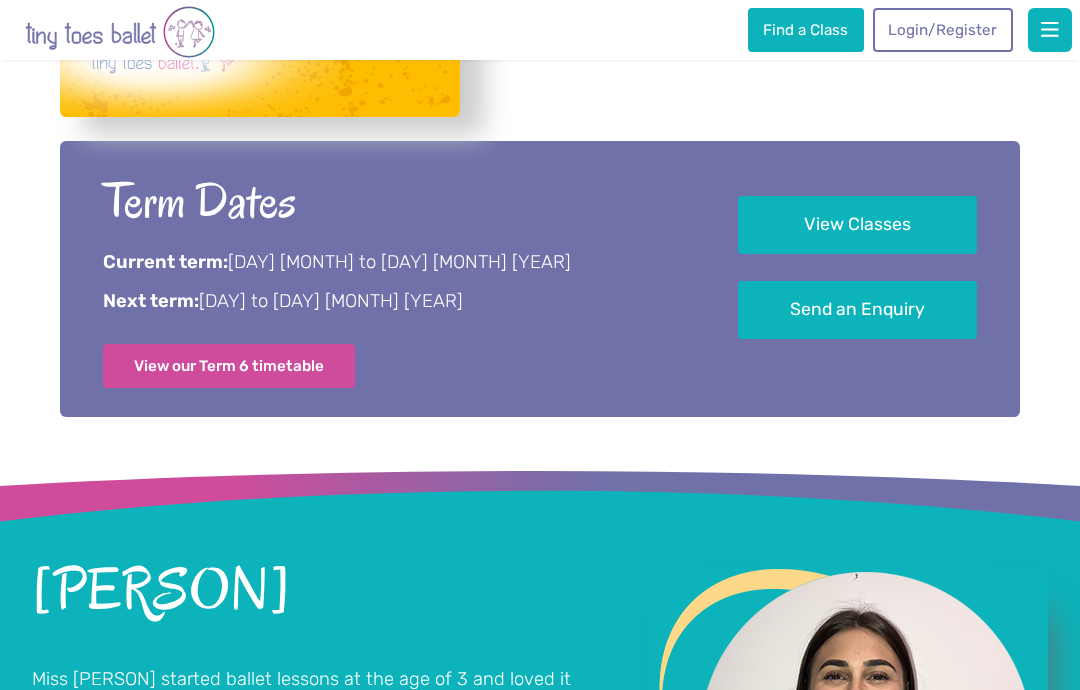 click on "View our Term 6 timetable" at bounding box center (229, 366) 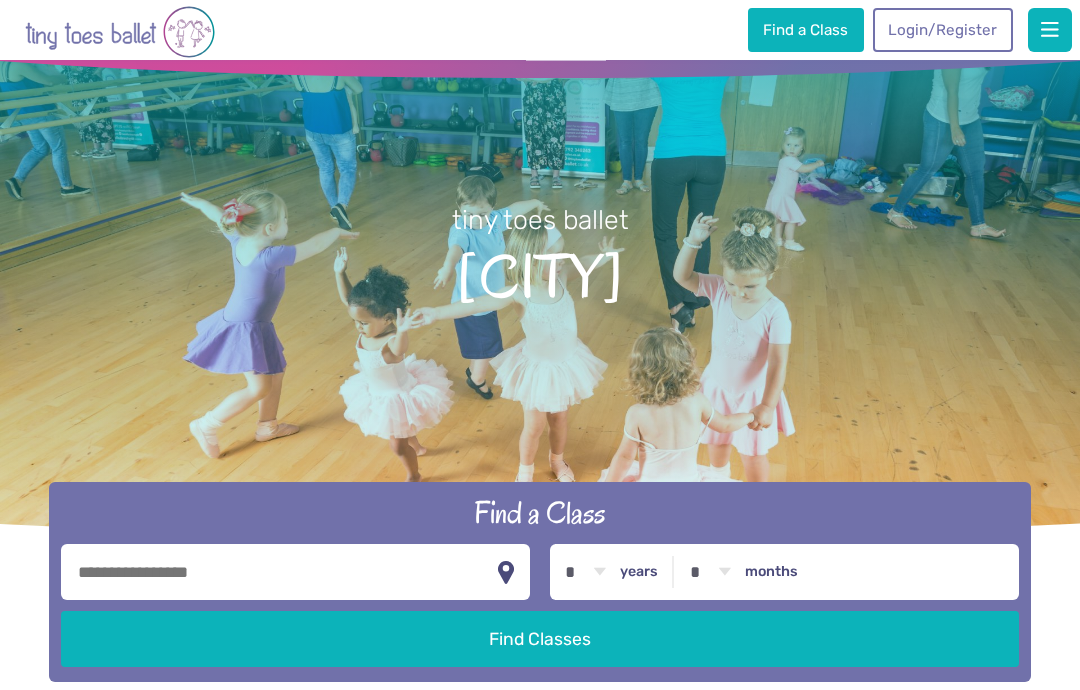 scroll, scrollTop: 33, scrollLeft: 0, axis: vertical 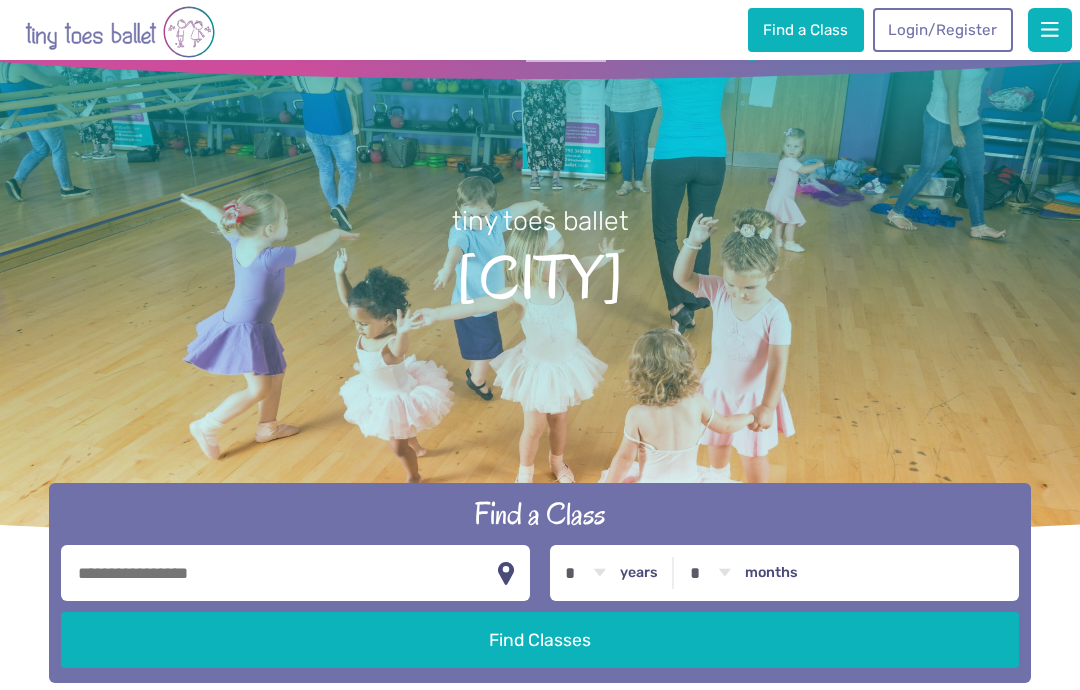 click on "[CITY]" at bounding box center (540, 276) 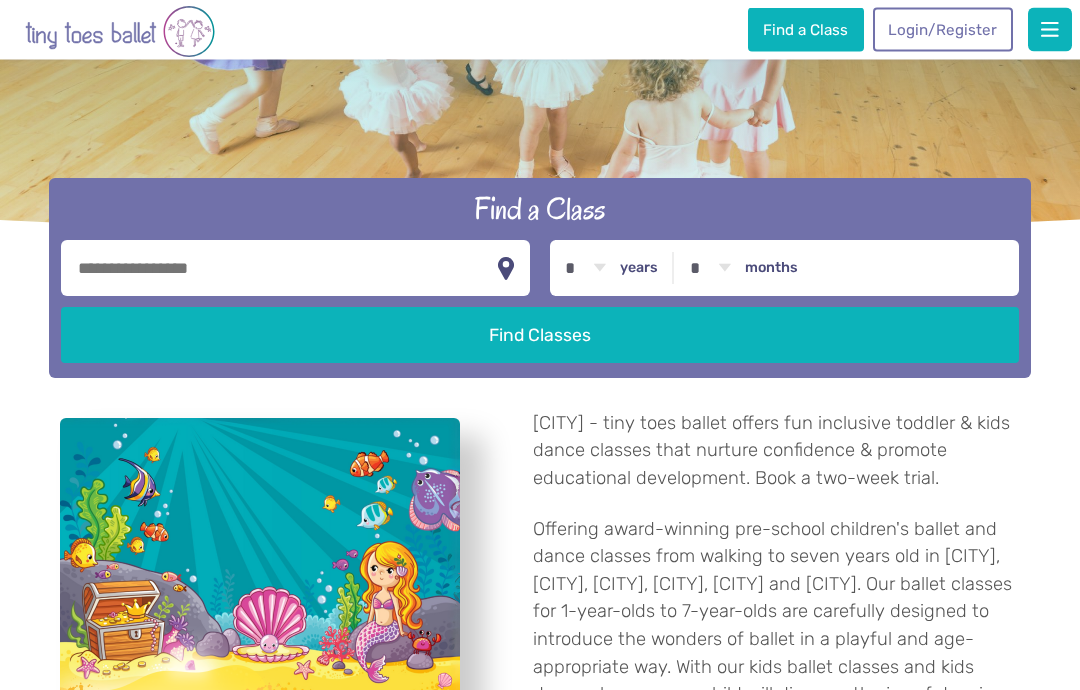 scroll, scrollTop: 338, scrollLeft: 0, axis: vertical 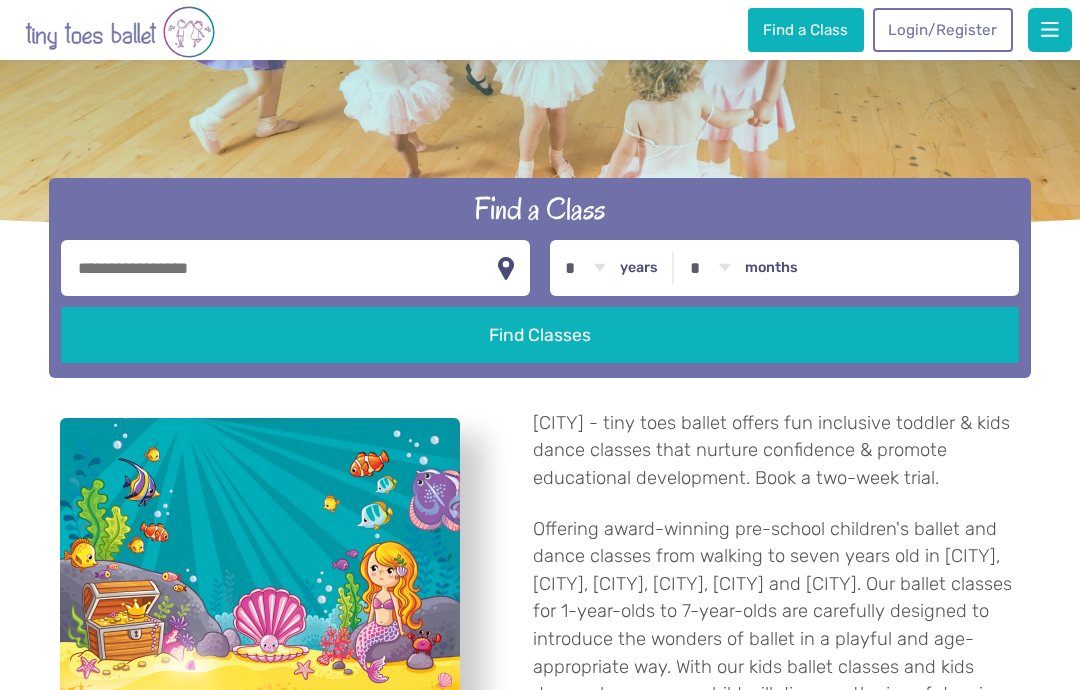 click on "* * * * * * * * * * ** ** **" at bounding box center (586, 268) 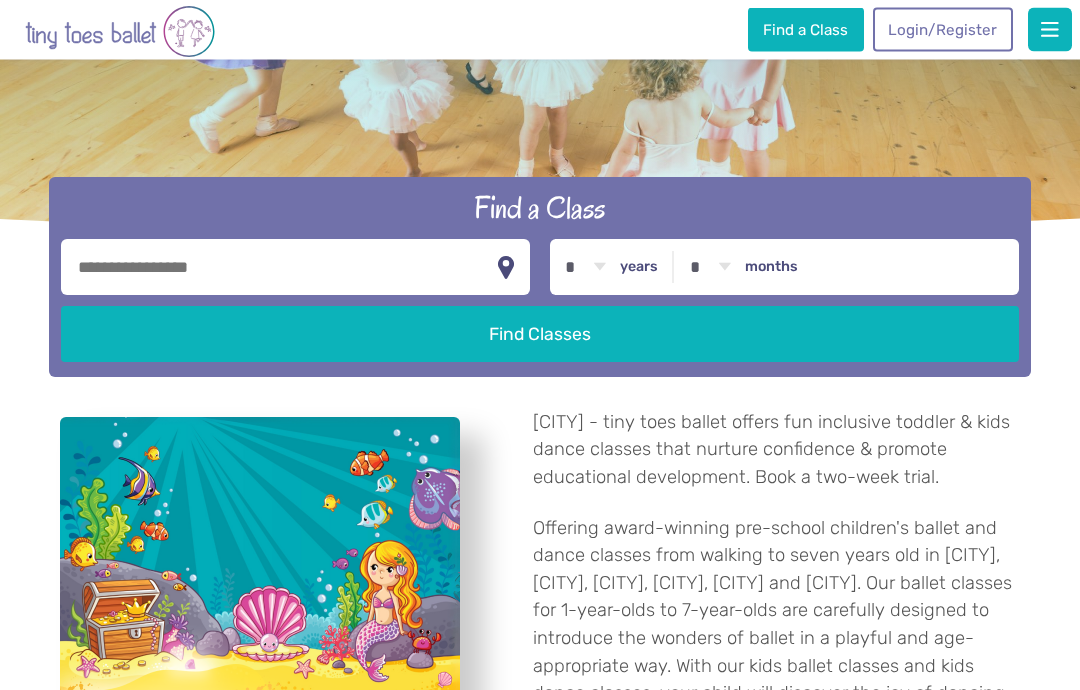 click on "* * * * * * * * * * ** **" at bounding box center (710, 268) 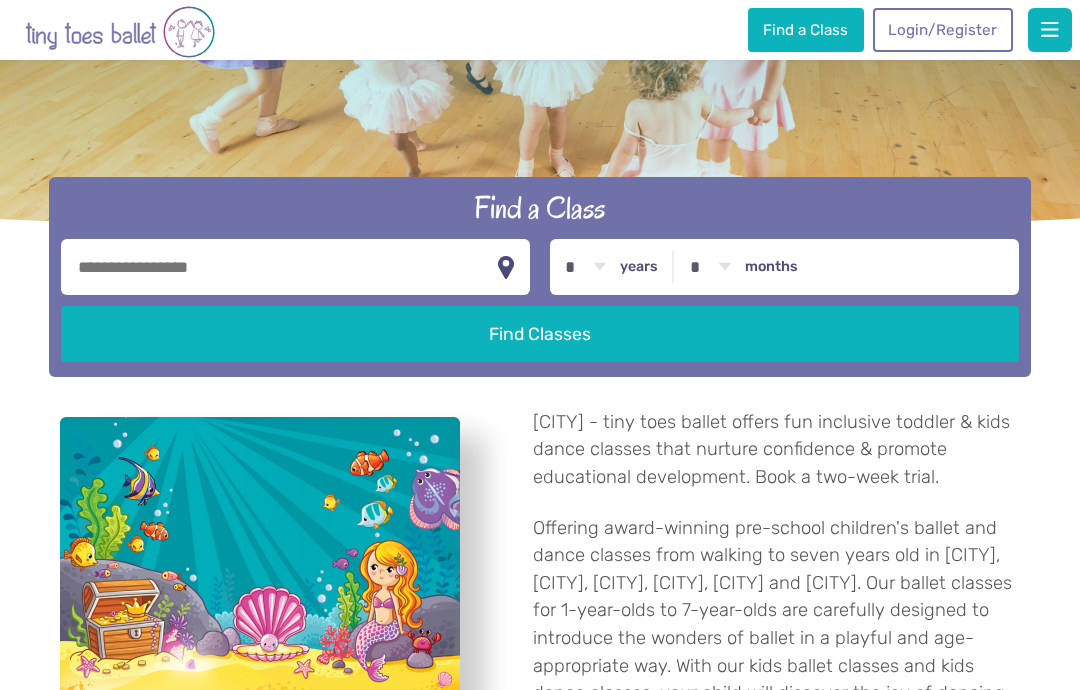 select on "**" 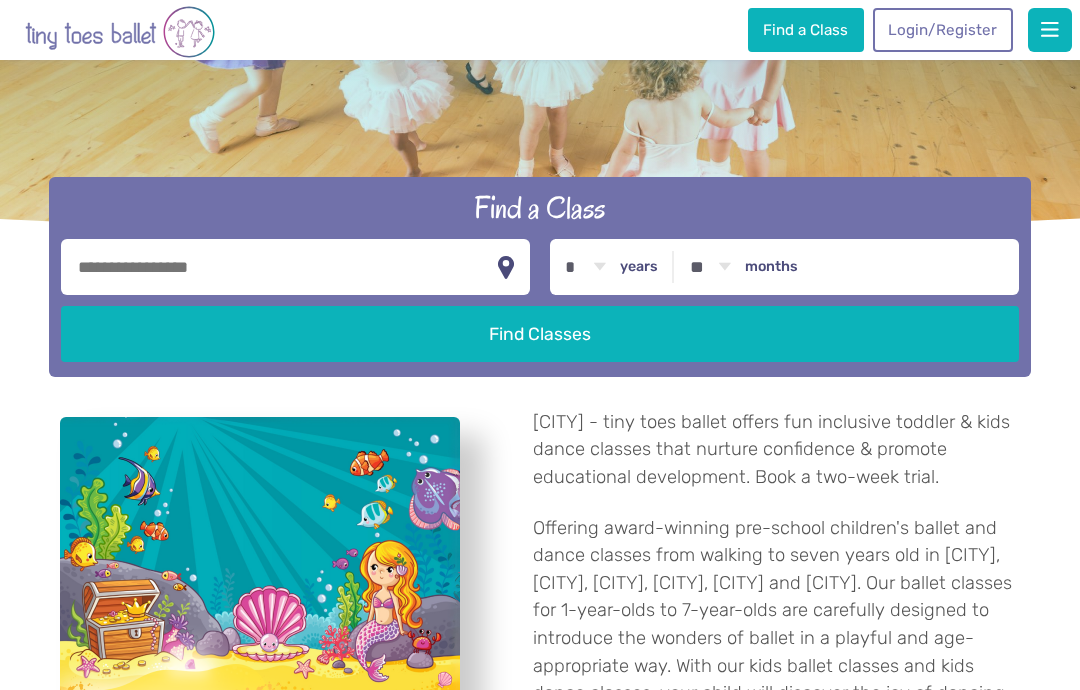 click at bounding box center (260, 617) 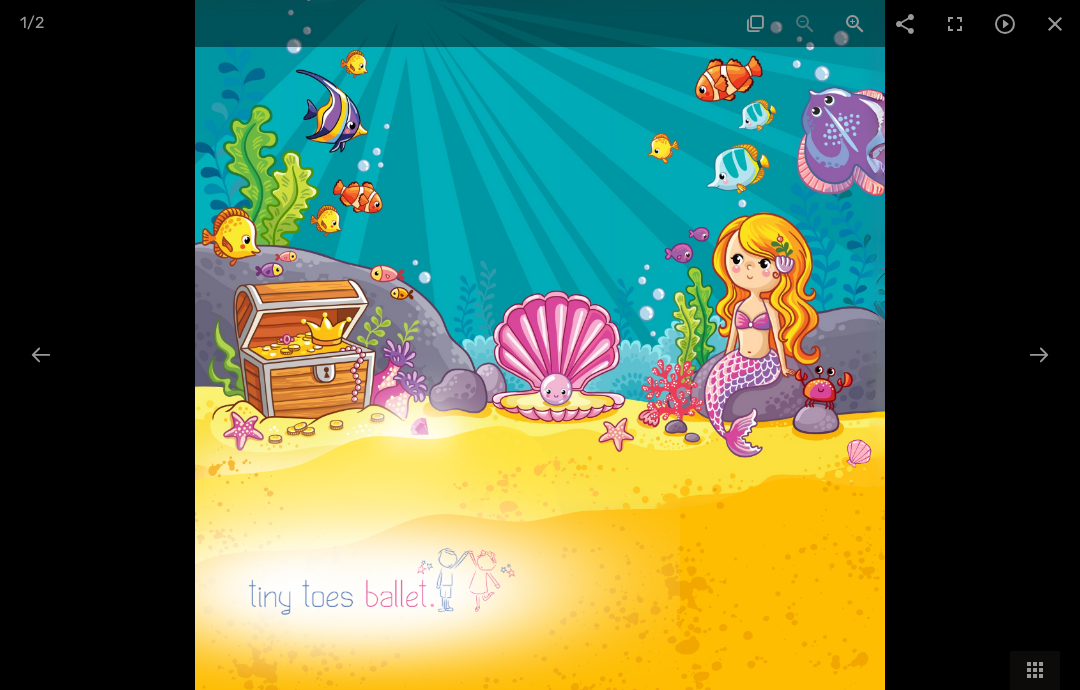 click at bounding box center [1055, 23] 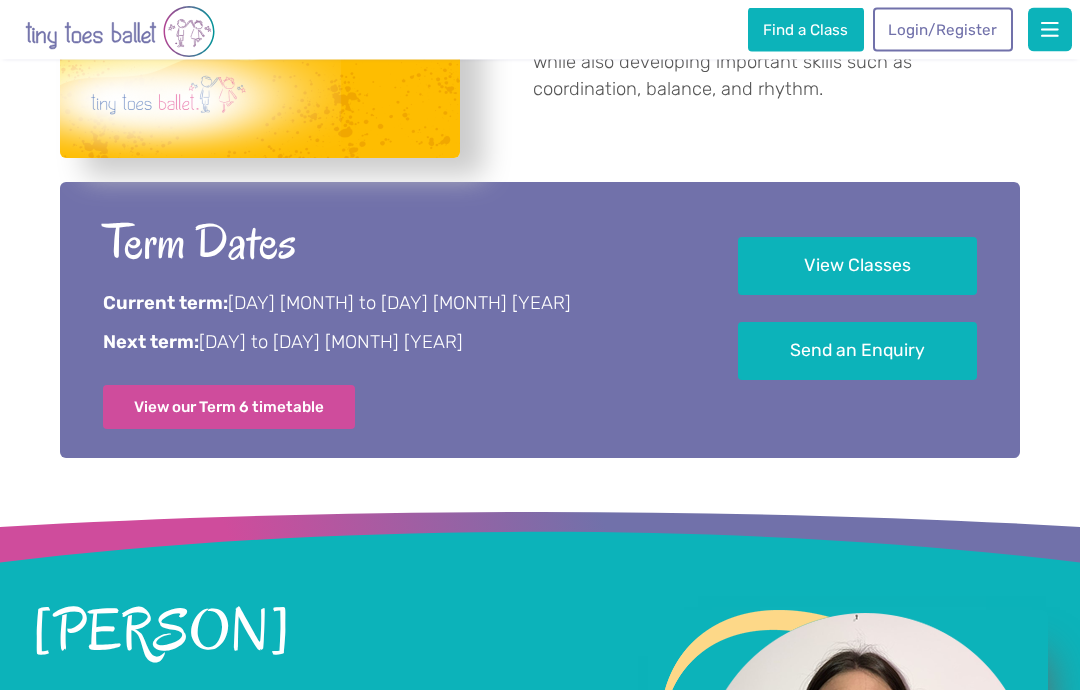 scroll, scrollTop: 998, scrollLeft: 0, axis: vertical 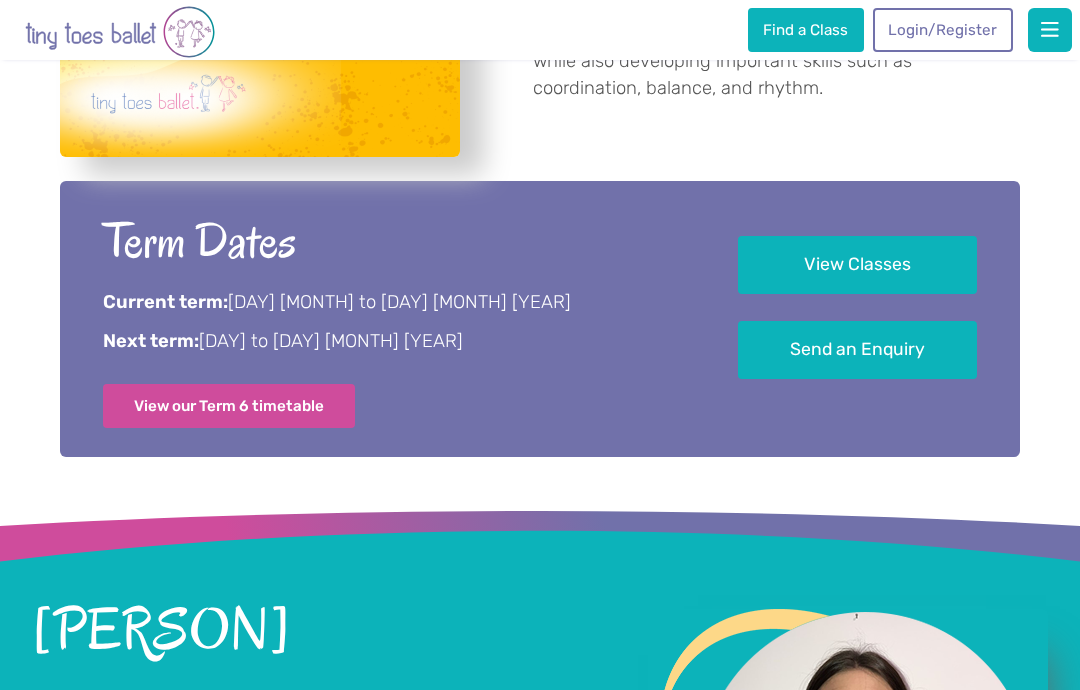 click on "Send an Enquiry" at bounding box center (857, 350) 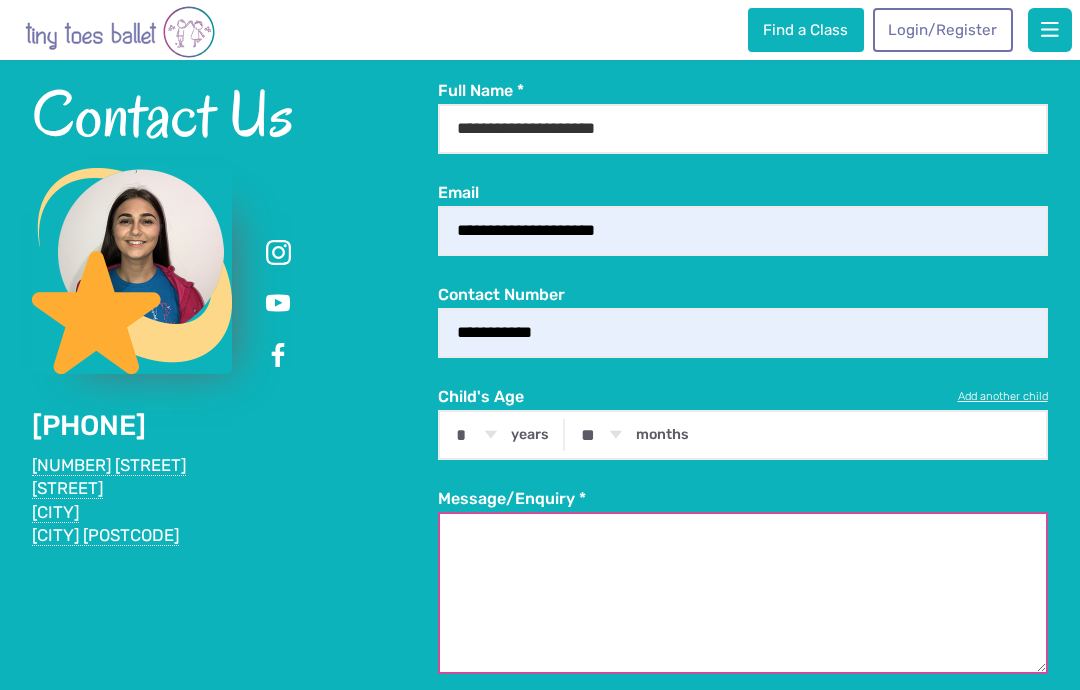 click on "Message/Enquiry *" at bounding box center (742, 593) 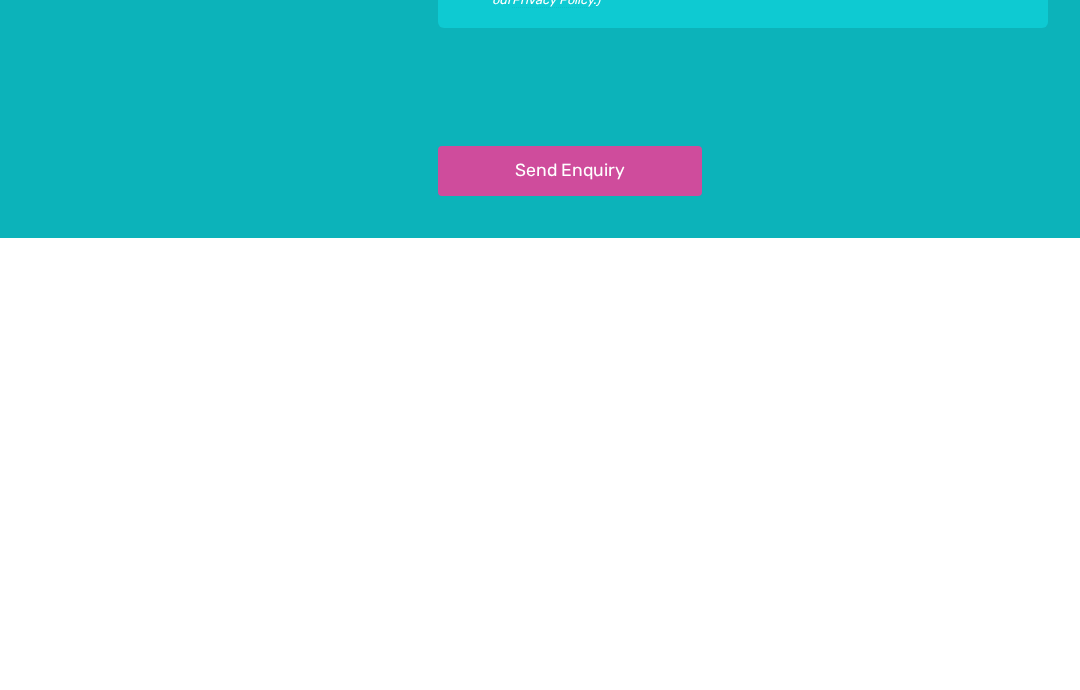 scroll, scrollTop: 2944, scrollLeft: 0, axis: vertical 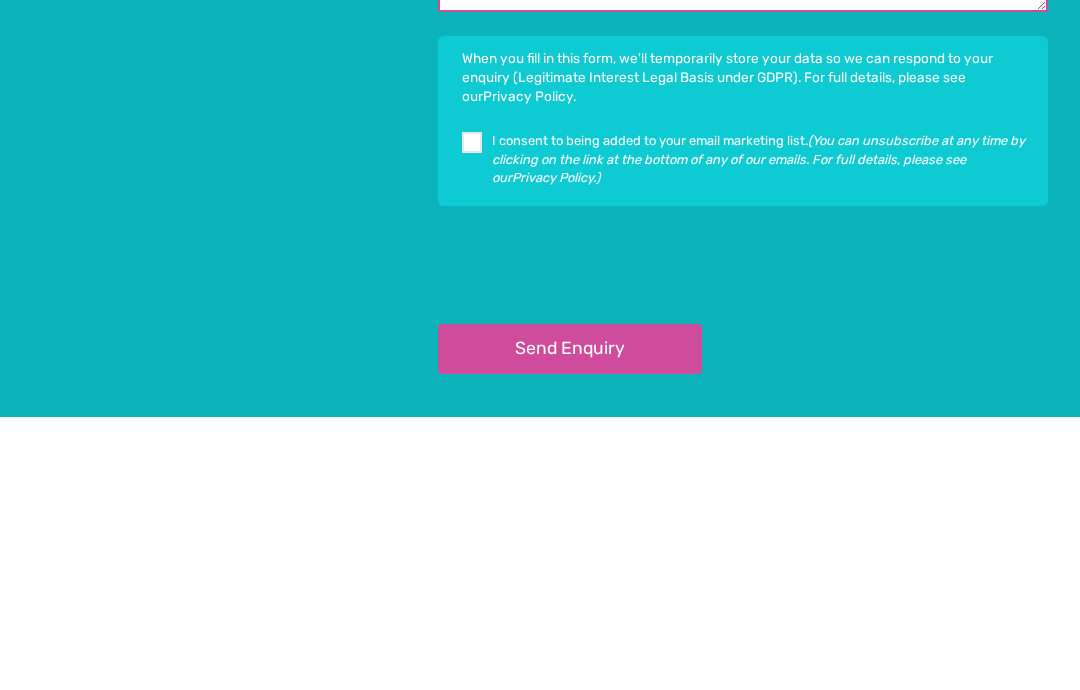 type on "**********" 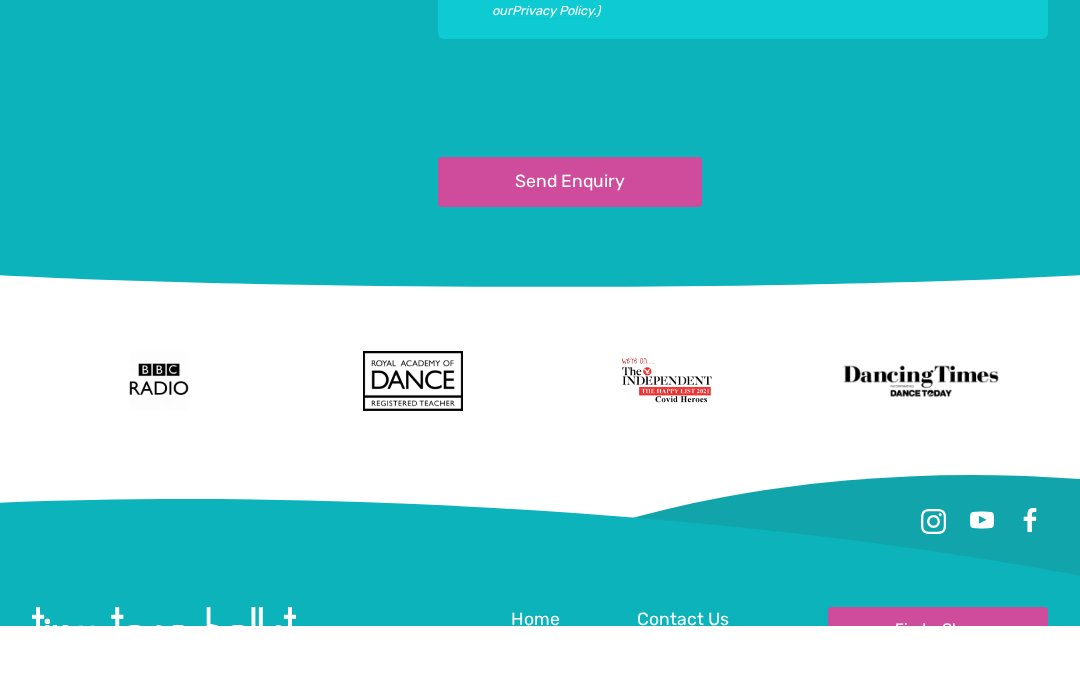 scroll, scrollTop: 3320, scrollLeft: 0, axis: vertical 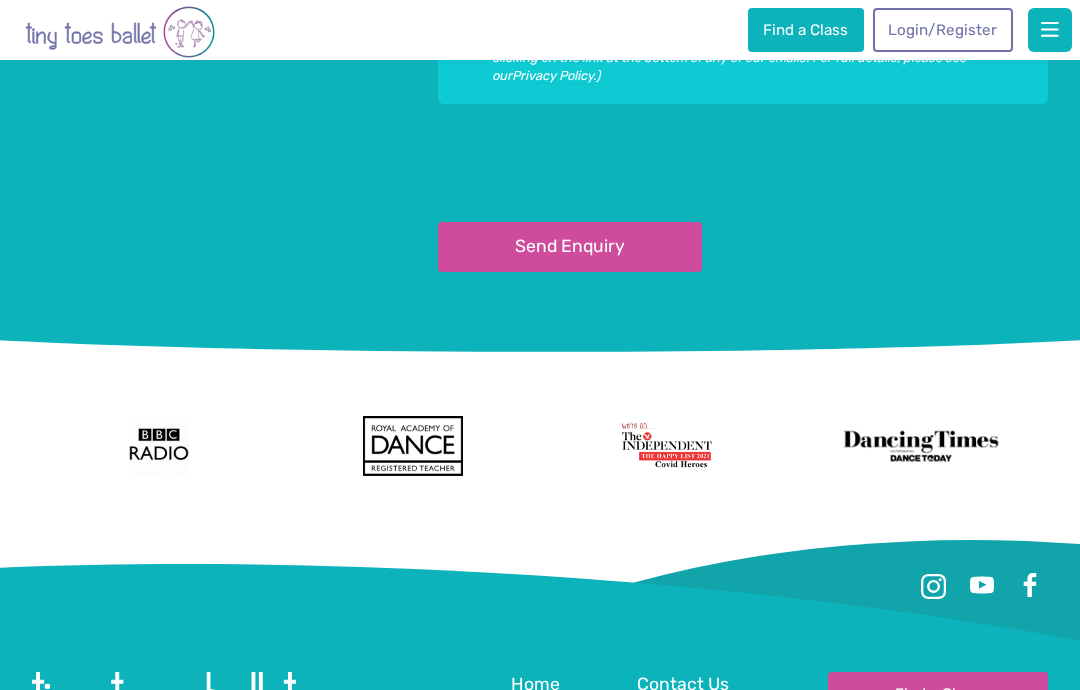 click on "Send Enquiry" at bounding box center (570, 247) 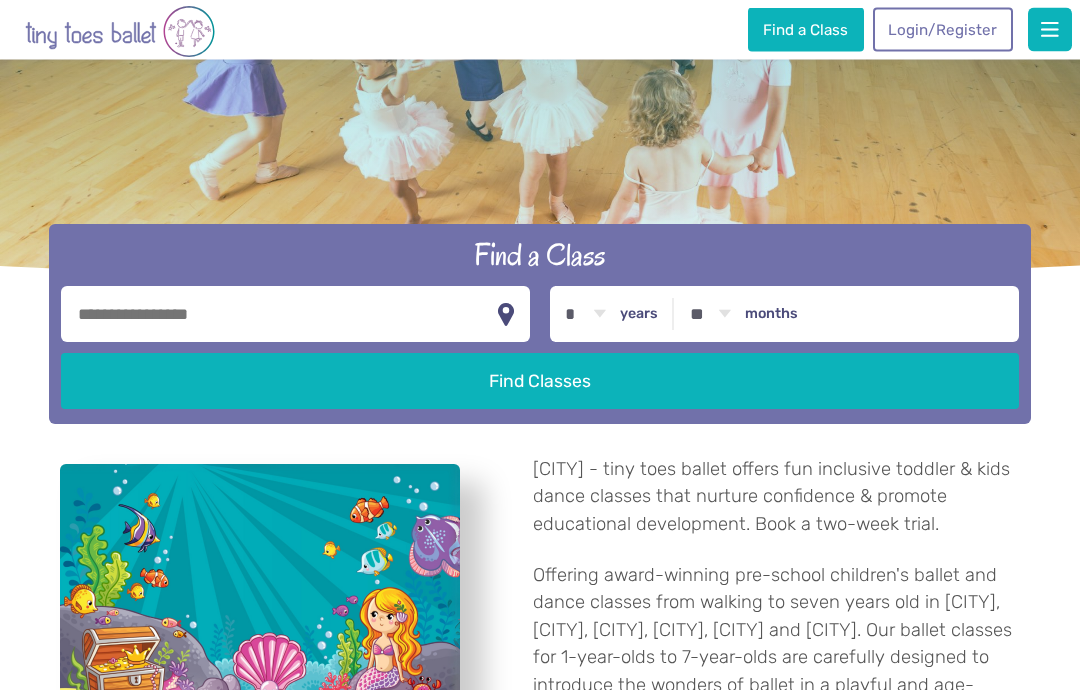 scroll, scrollTop: 292, scrollLeft: 0, axis: vertical 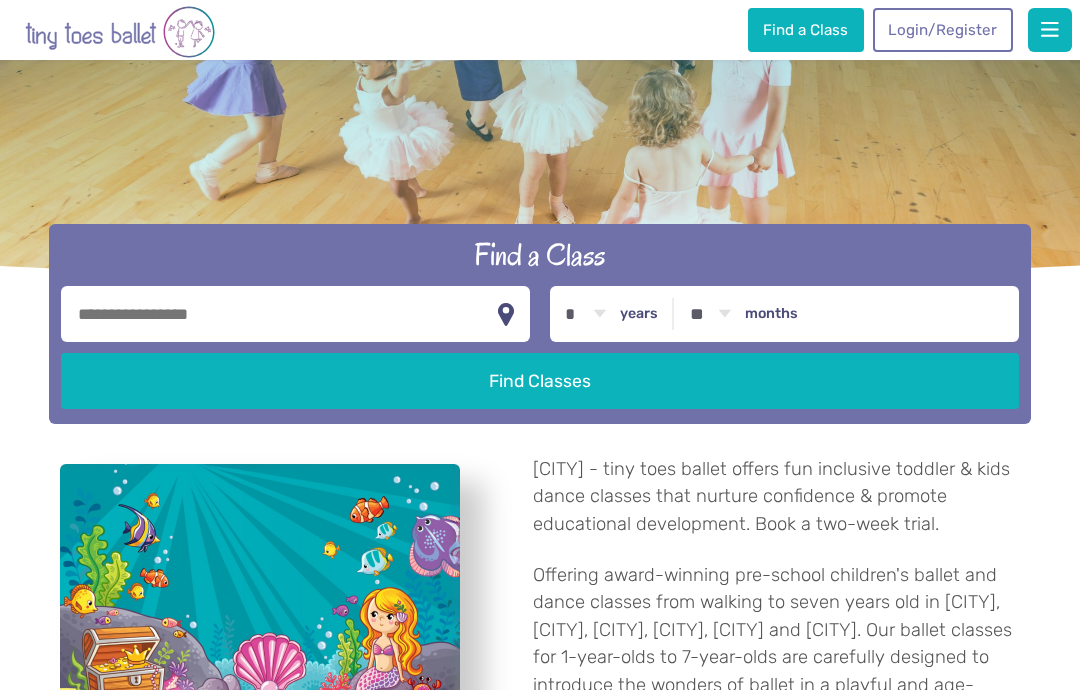 click on "Find Classes" at bounding box center [539, 381] 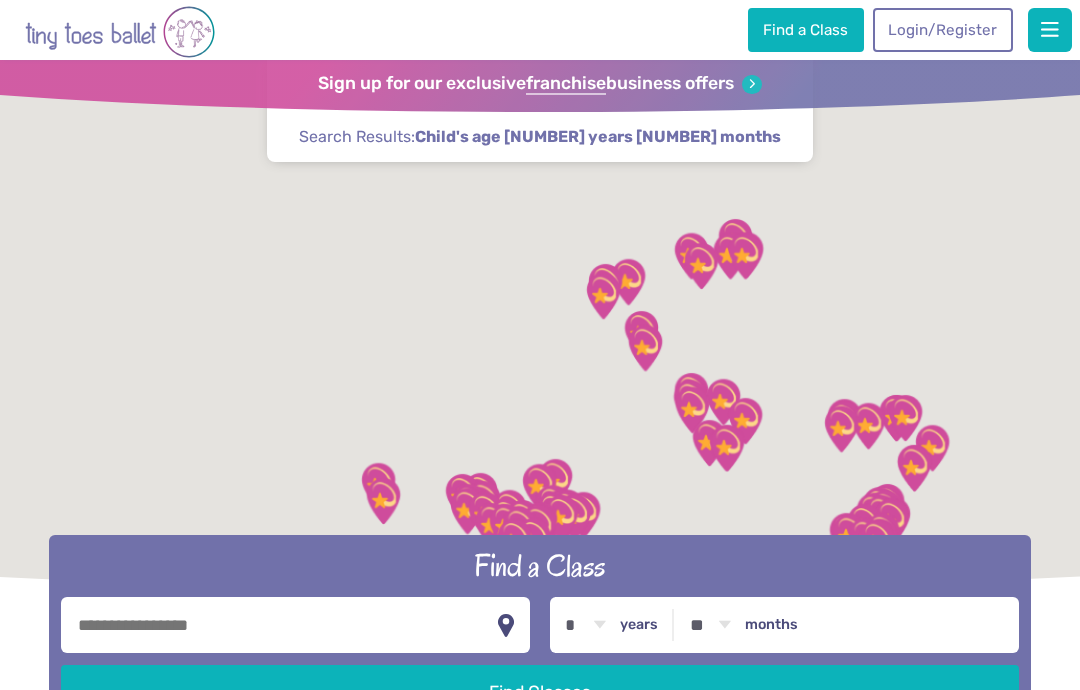 scroll, scrollTop: 0, scrollLeft: 0, axis: both 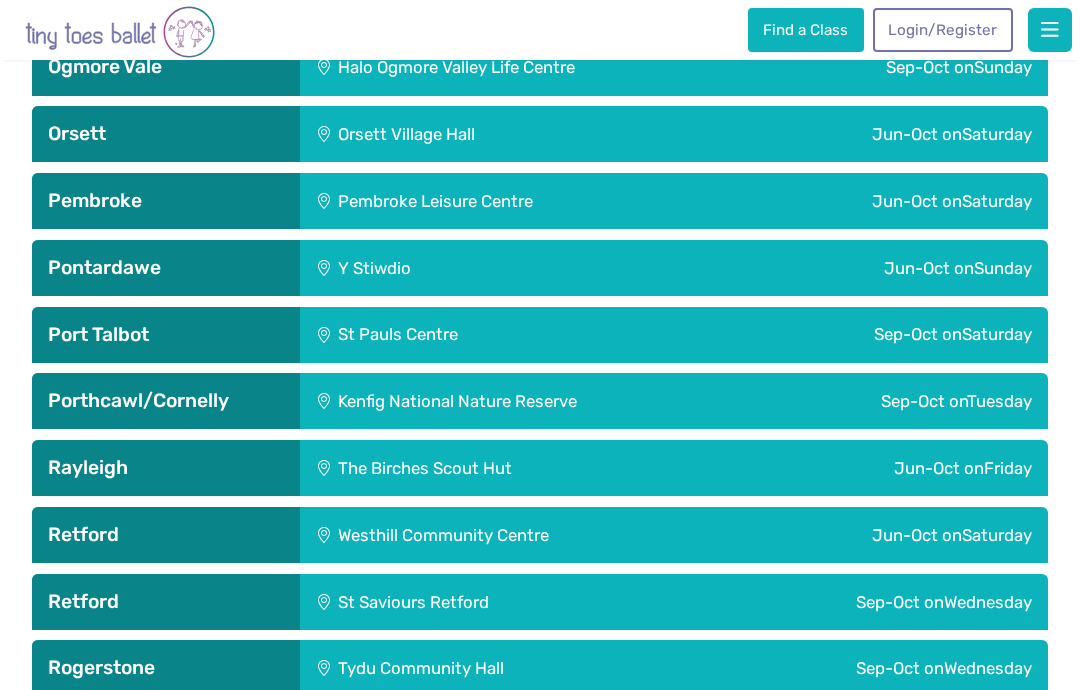 click on "Jun-Oct on  Friday" at bounding box center [888, 468] 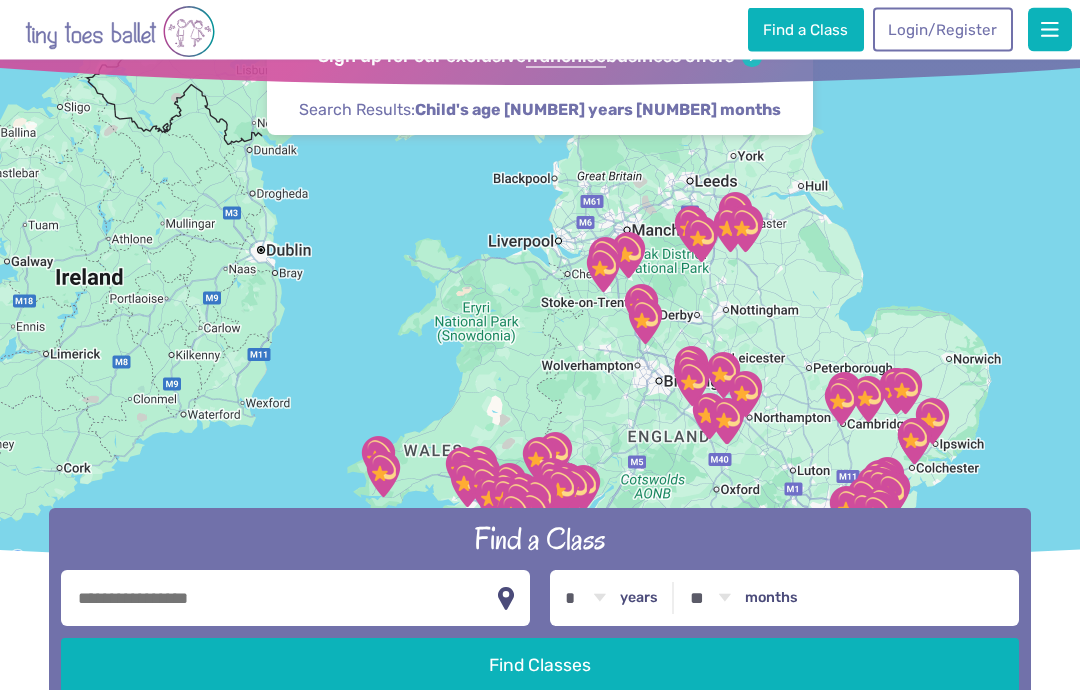 scroll, scrollTop: 0, scrollLeft: 0, axis: both 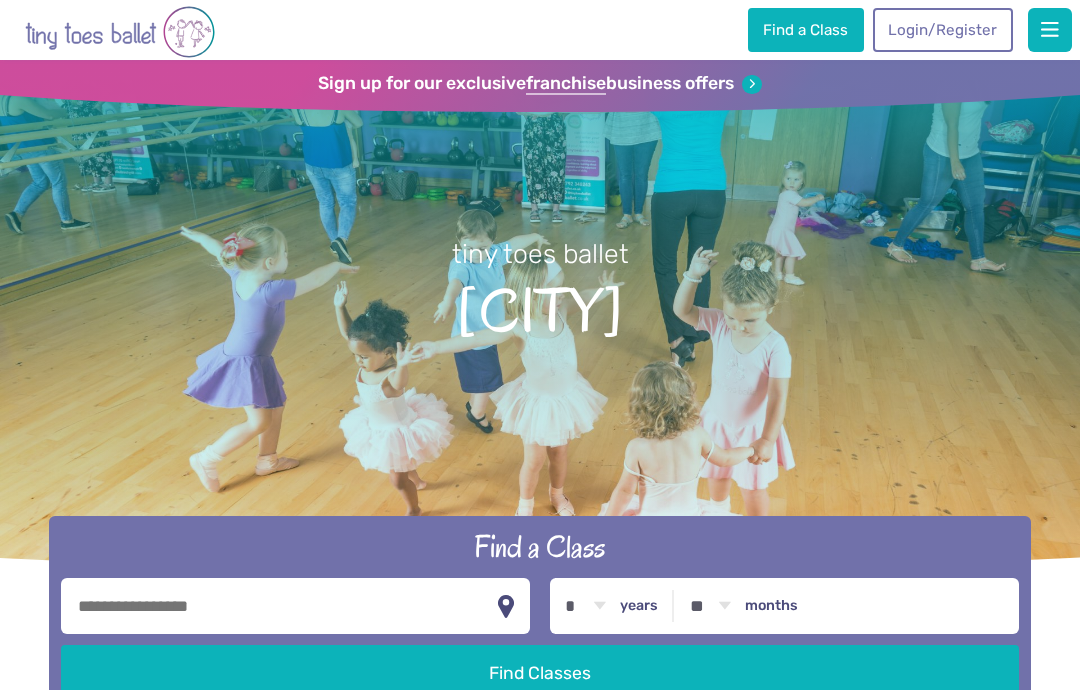 select on "*" 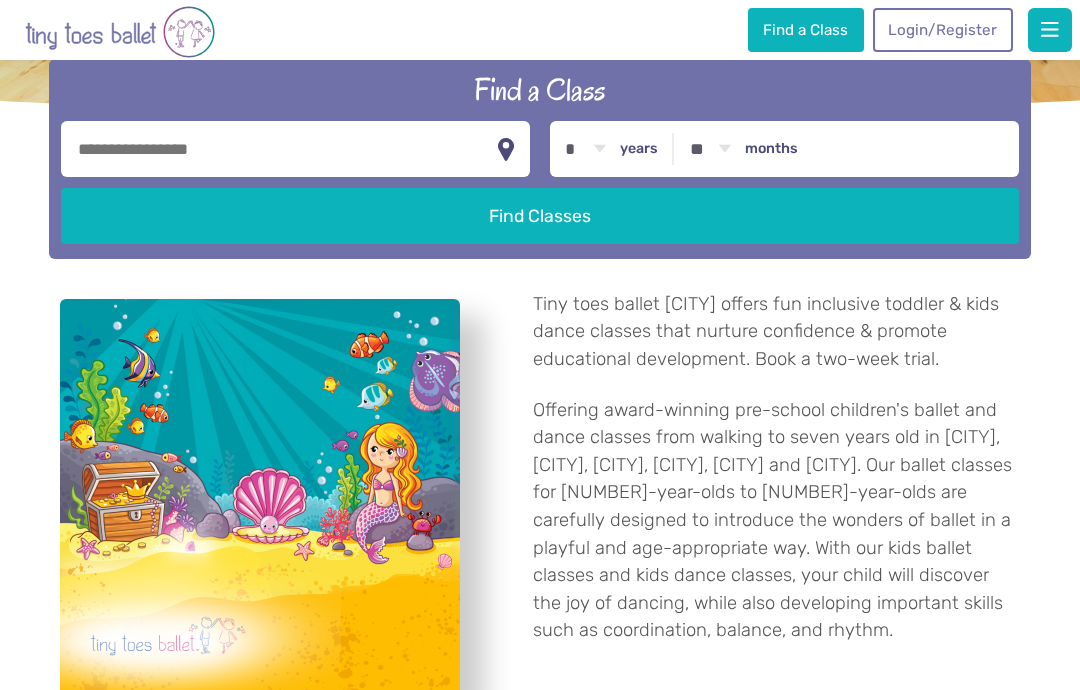 scroll, scrollTop: 466, scrollLeft: 0, axis: vertical 